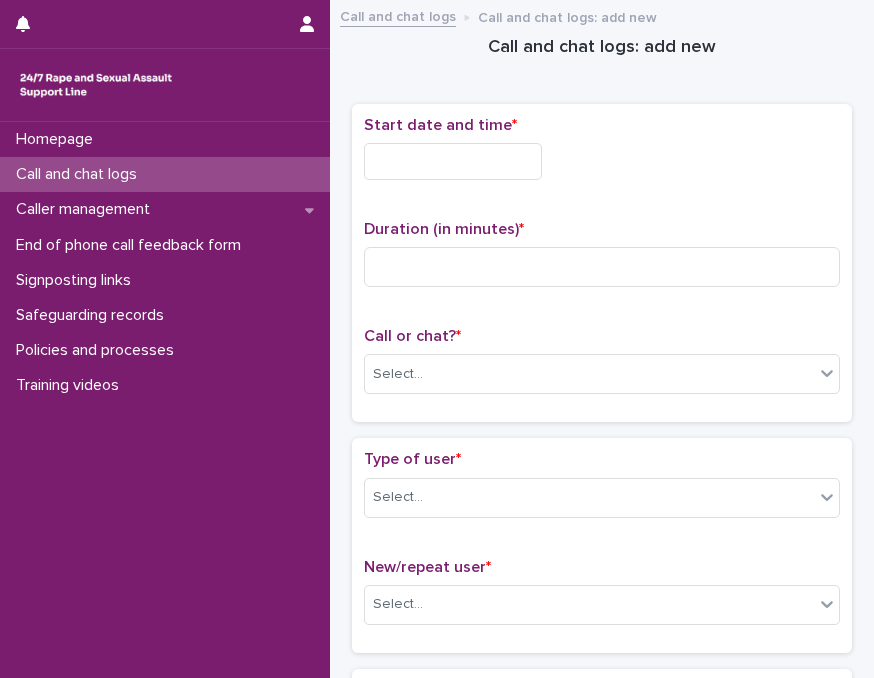 scroll, scrollTop: 0, scrollLeft: 0, axis: both 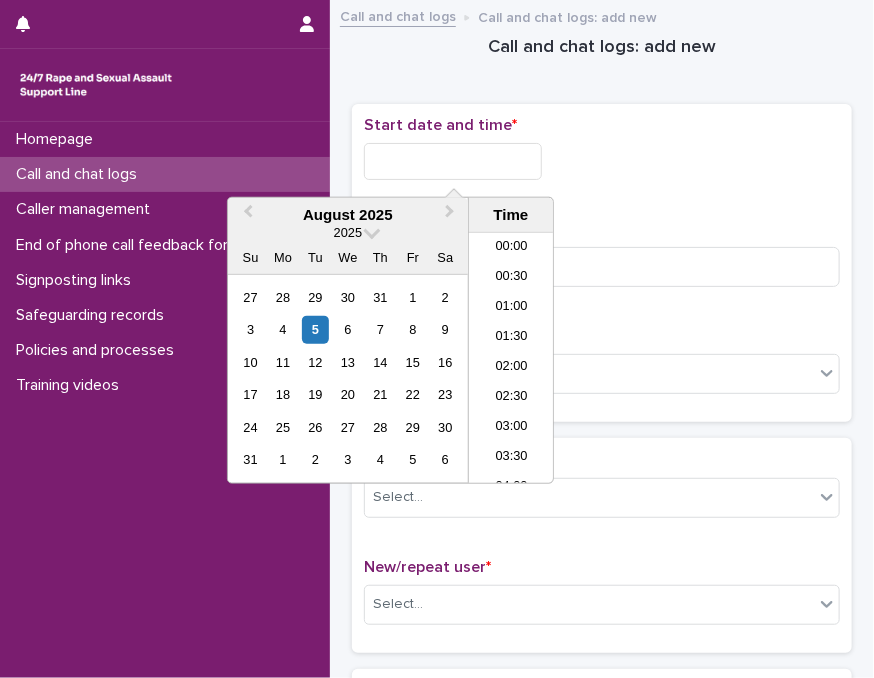 click at bounding box center [453, 161] 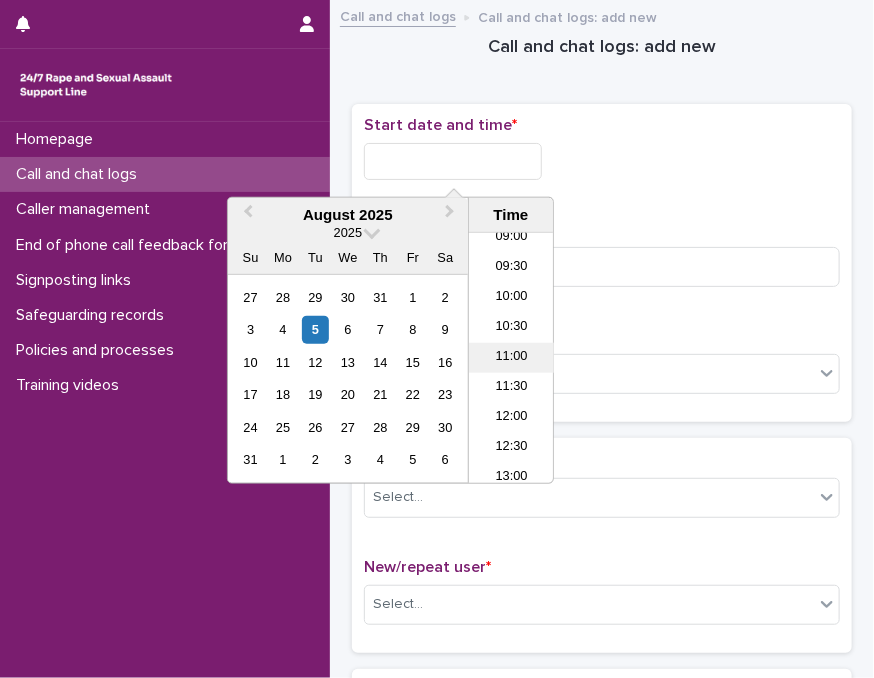 click on "11:00" at bounding box center [511, 358] 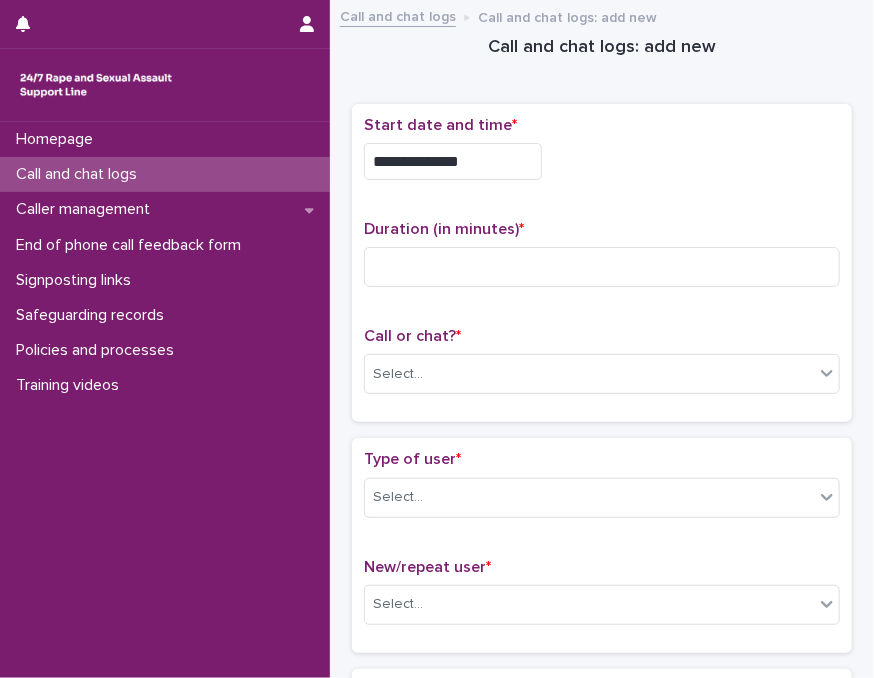 click on "**********" at bounding box center [453, 161] 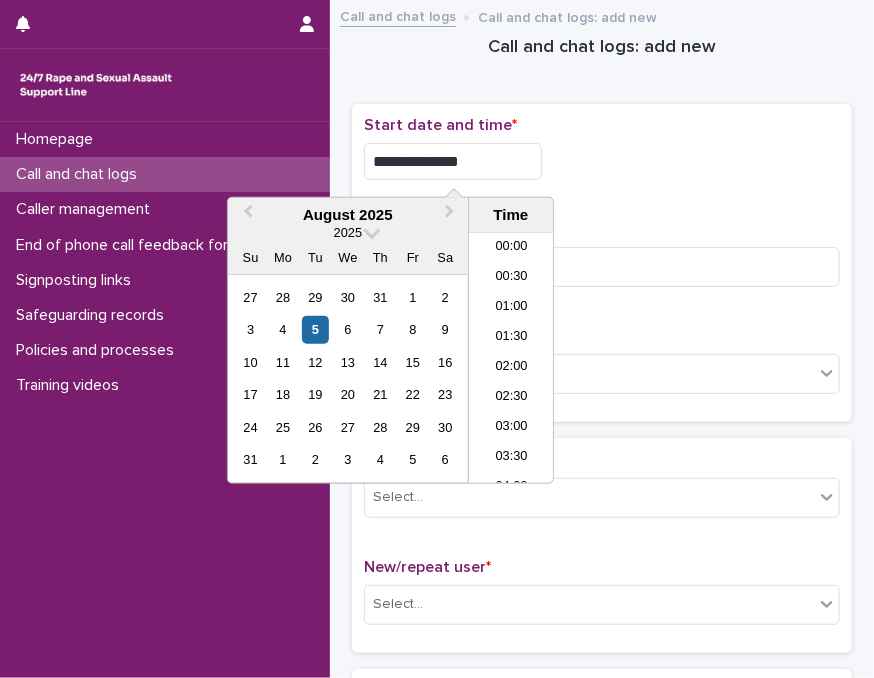 scroll, scrollTop: 550, scrollLeft: 0, axis: vertical 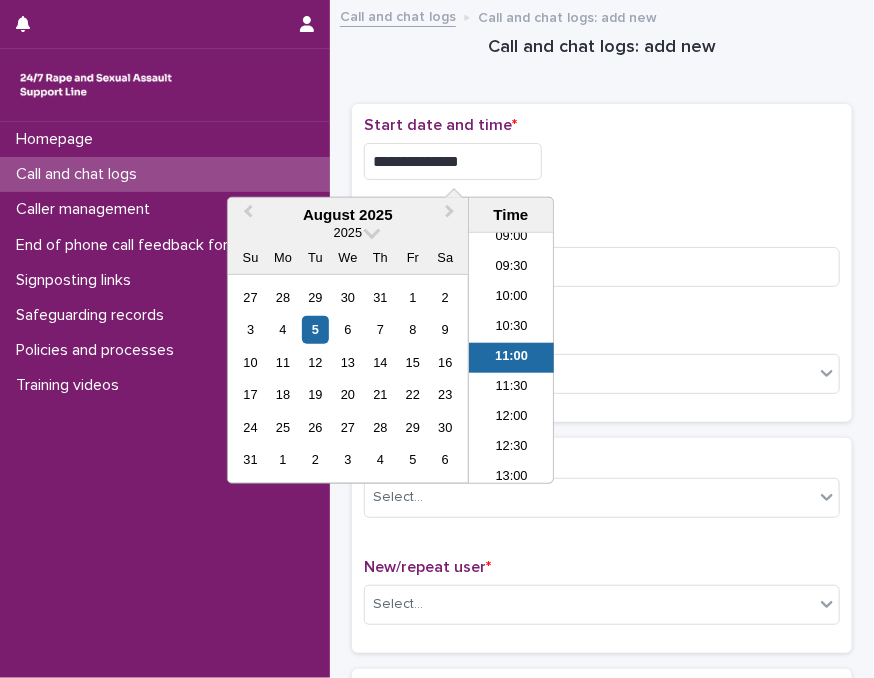 click on "**********" at bounding box center (453, 161) 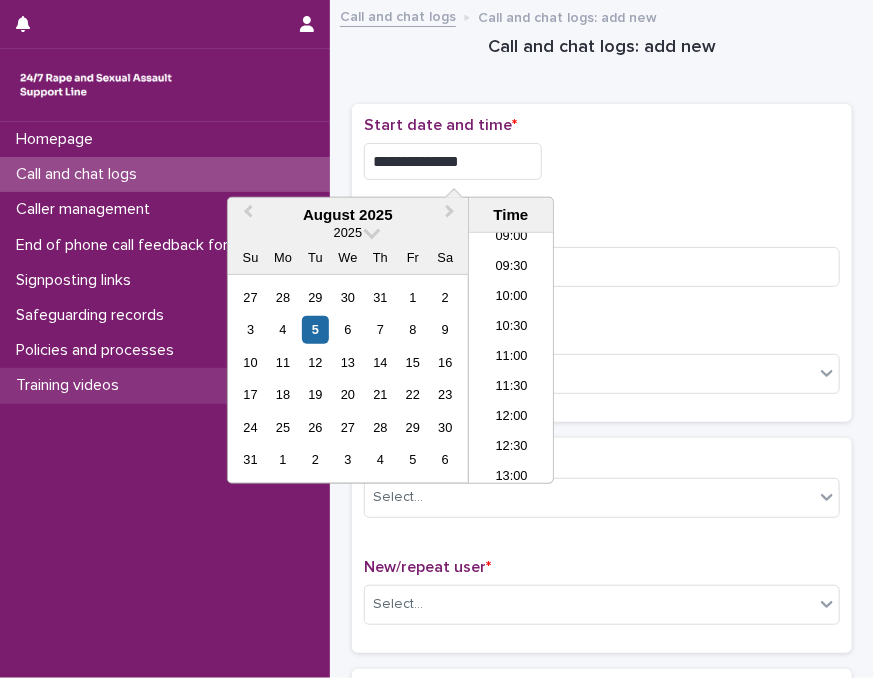 type on "**********" 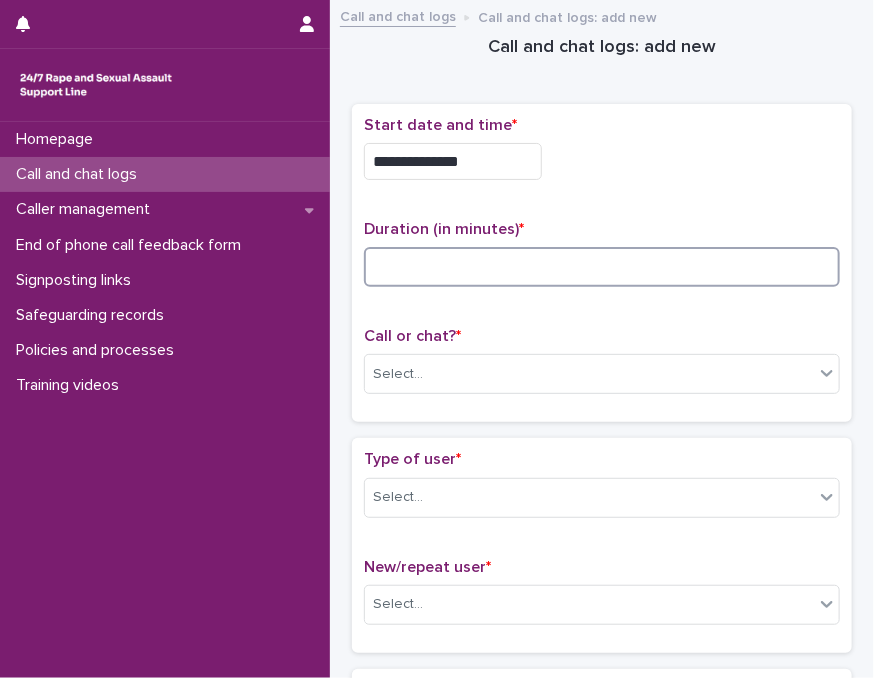 click at bounding box center [602, 267] 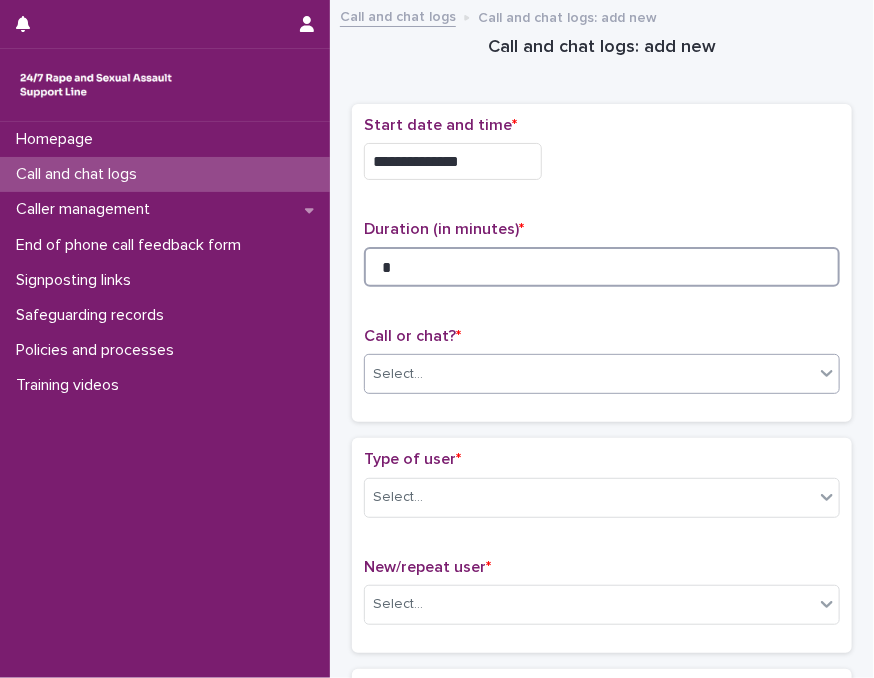 type on "*" 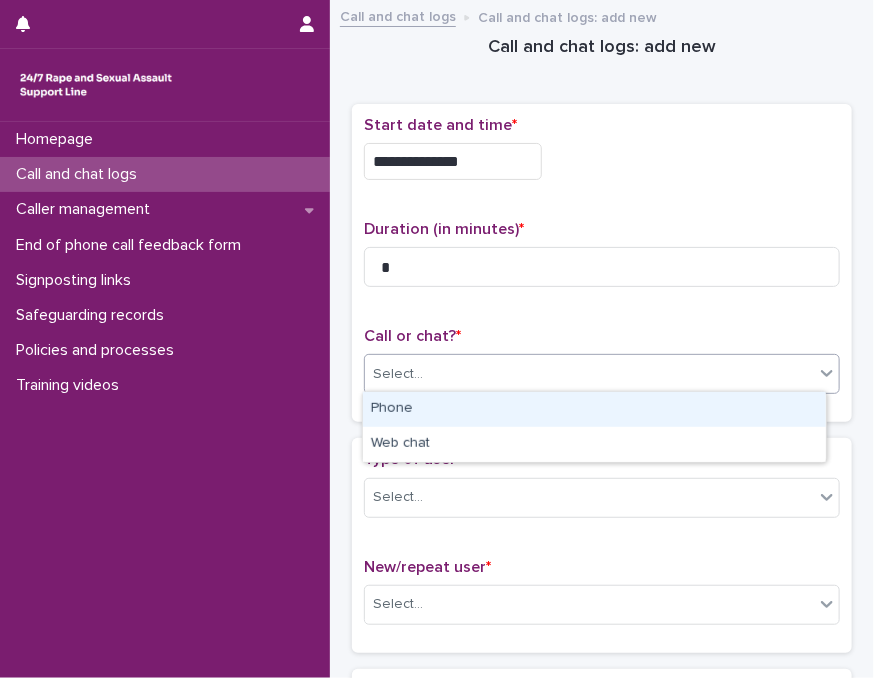 click on "Select..." at bounding box center (589, 374) 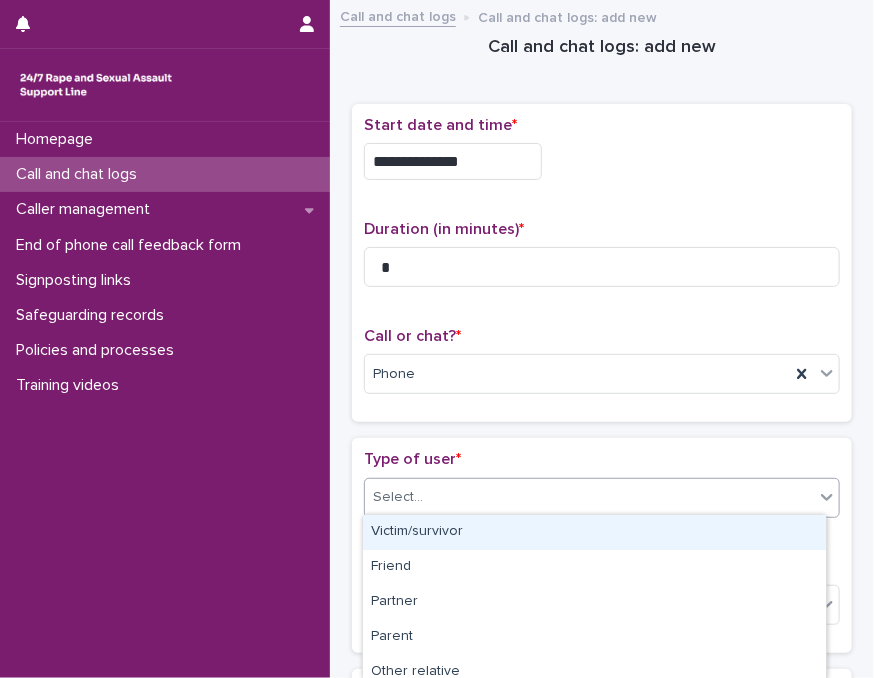 click on "Select..." at bounding box center (589, 497) 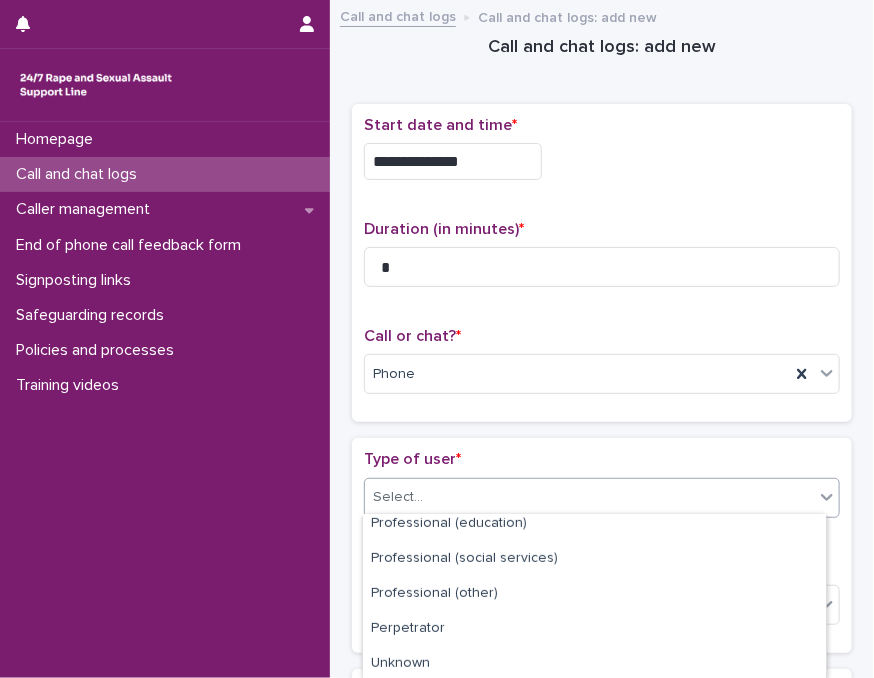 scroll, scrollTop: 360, scrollLeft: 0, axis: vertical 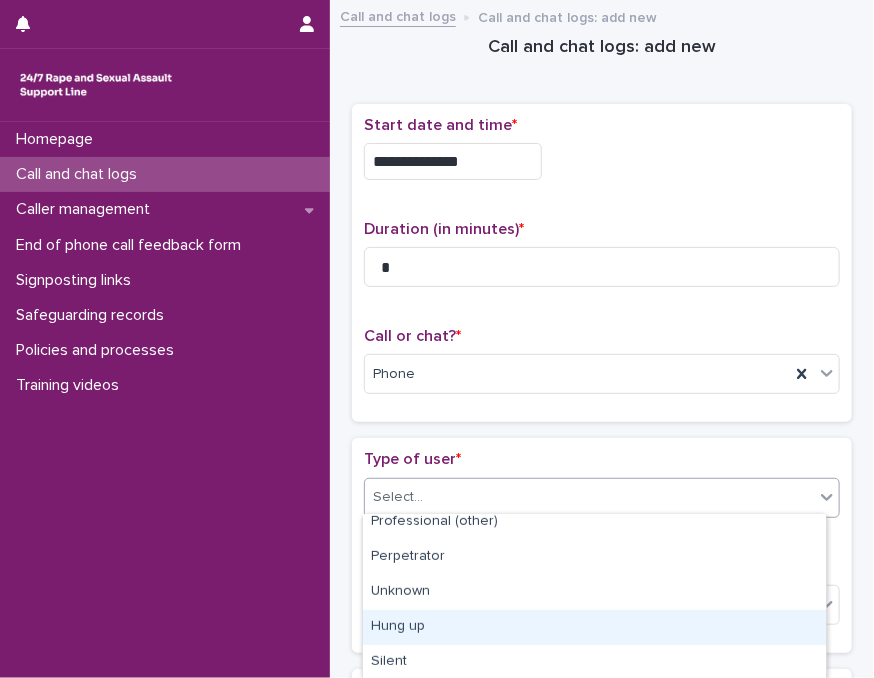 click on "Hung up" at bounding box center [594, 627] 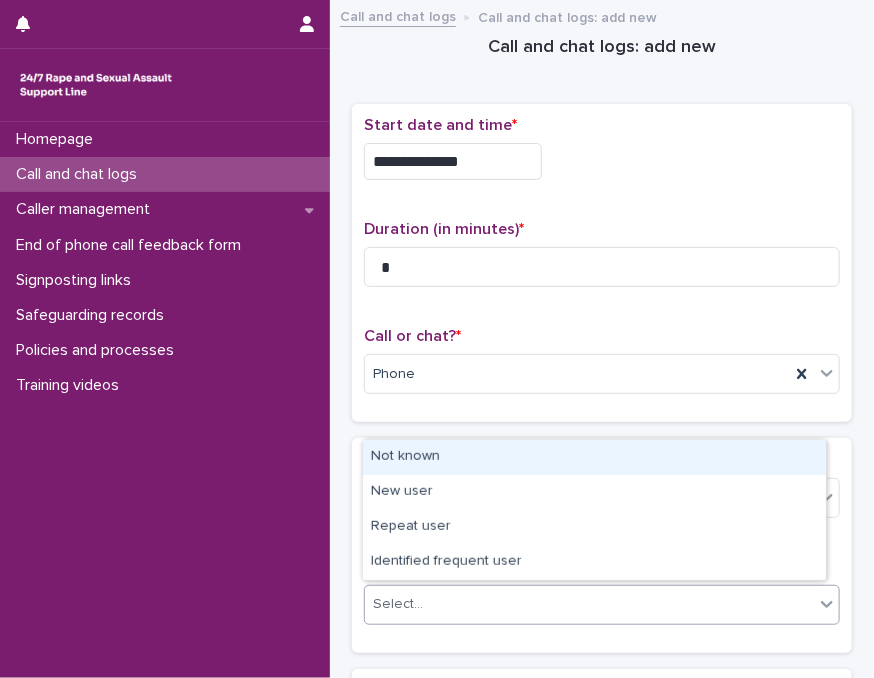 click on "Select..." at bounding box center (589, 604) 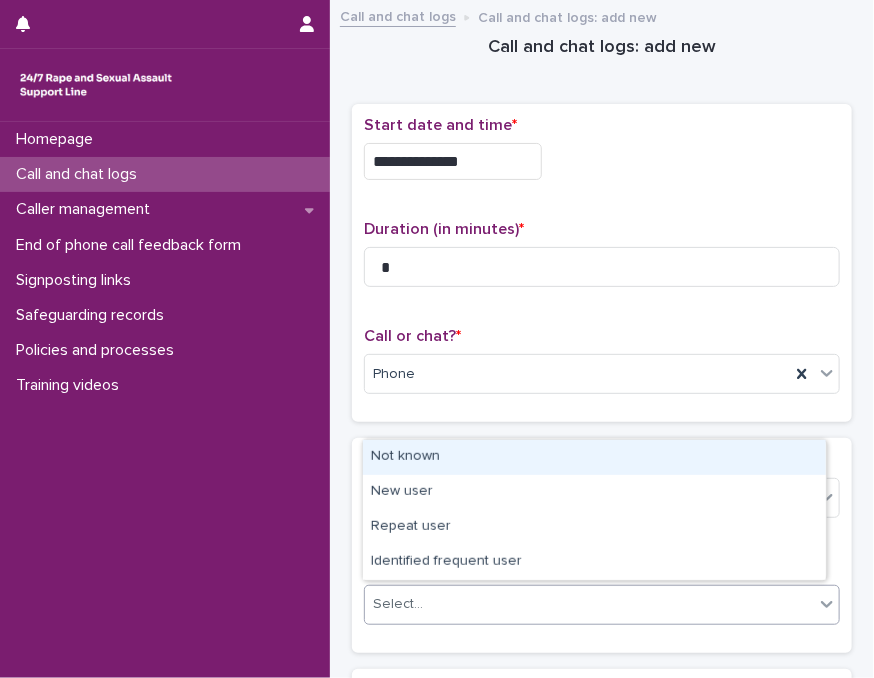 click on "Not known" at bounding box center [594, 457] 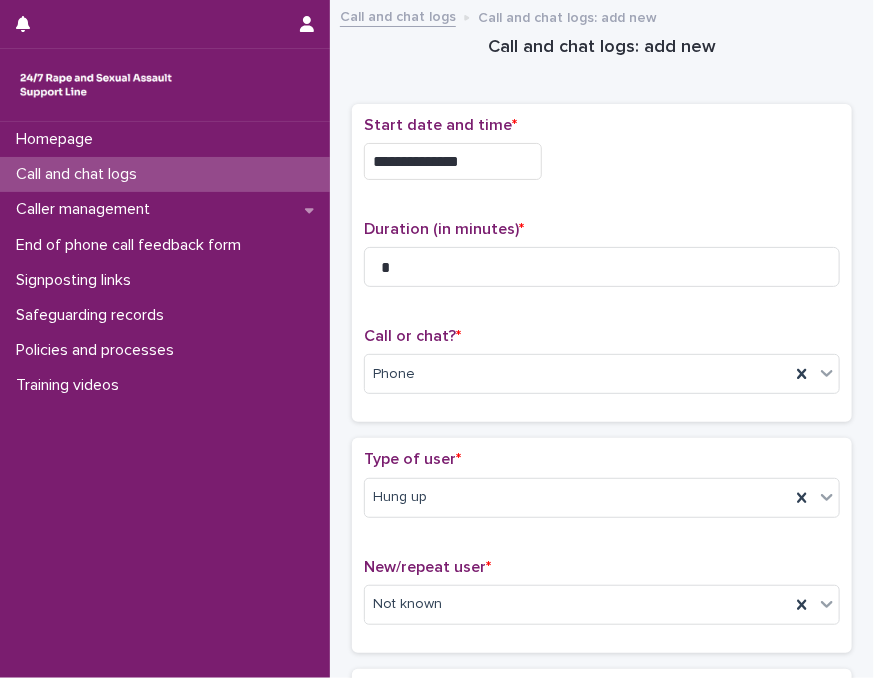 click on "Type of user *" at bounding box center [602, 459] 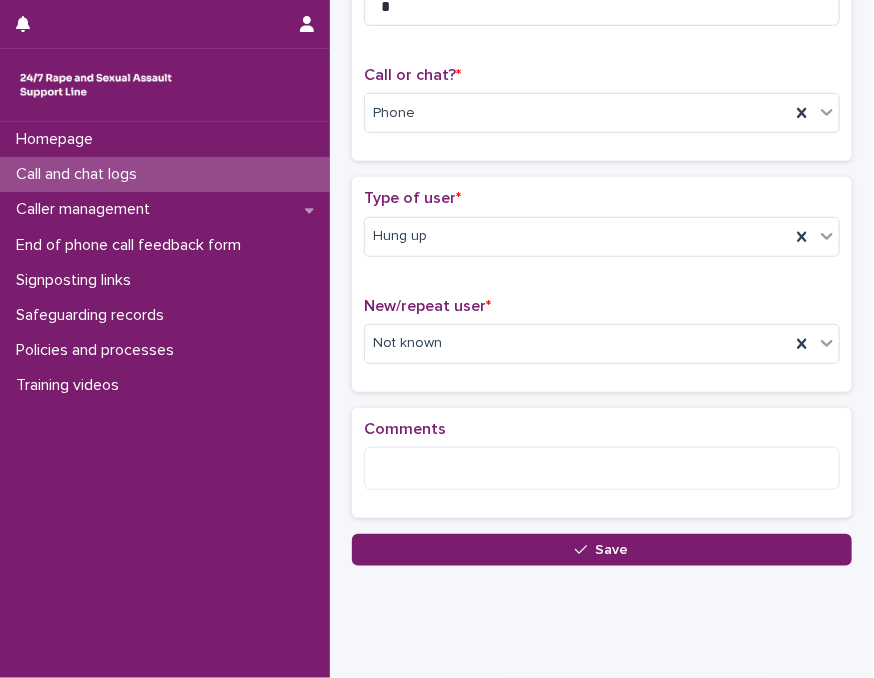 scroll, scrollTop: 300, scrollLeft: 0, axis: vertical 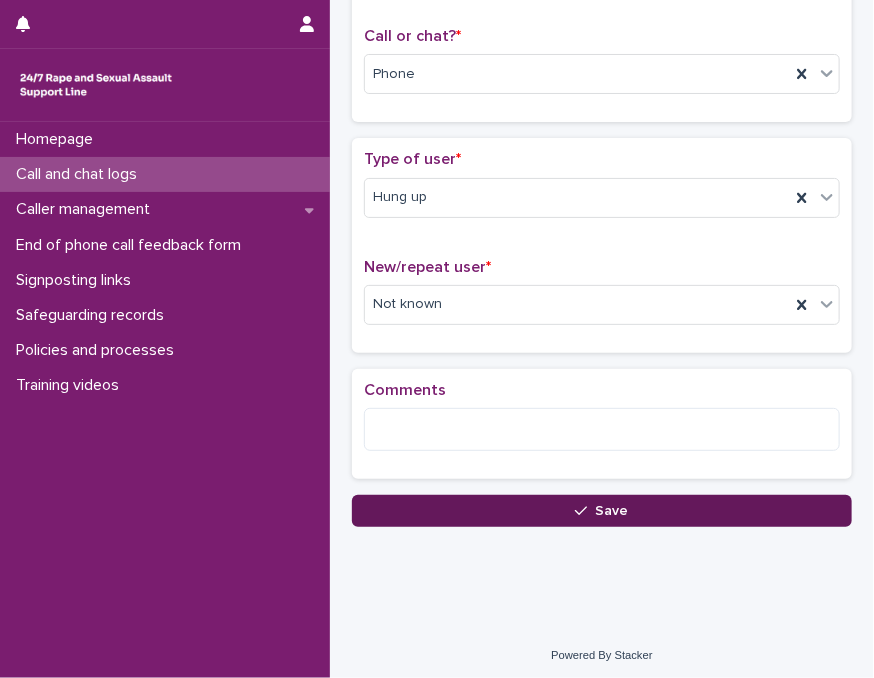 click on "Save" at bounding box center (602, 511) 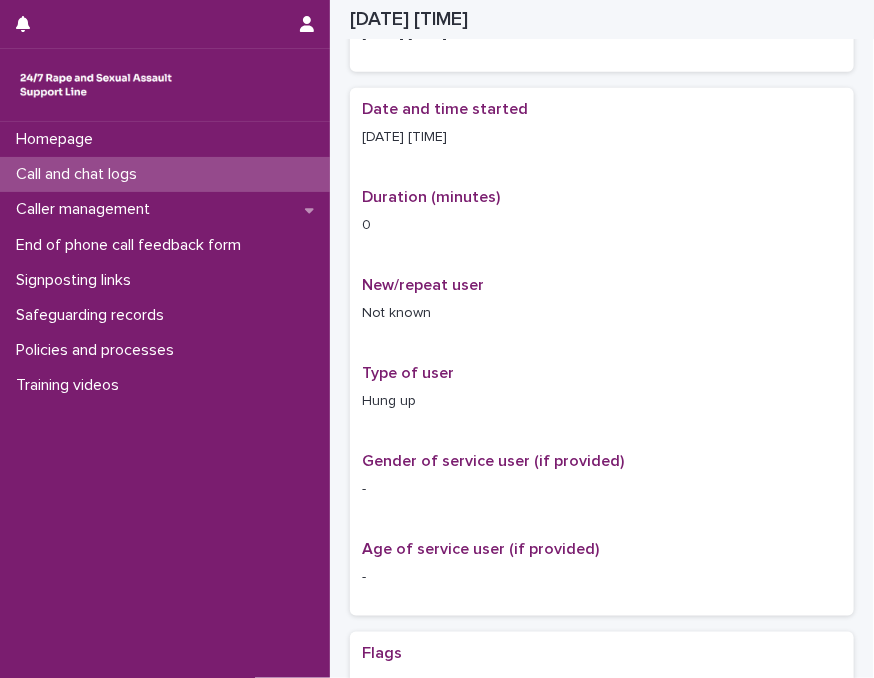 scroll, scrollTop: 323, scrollLeft: 0, axis: vertical 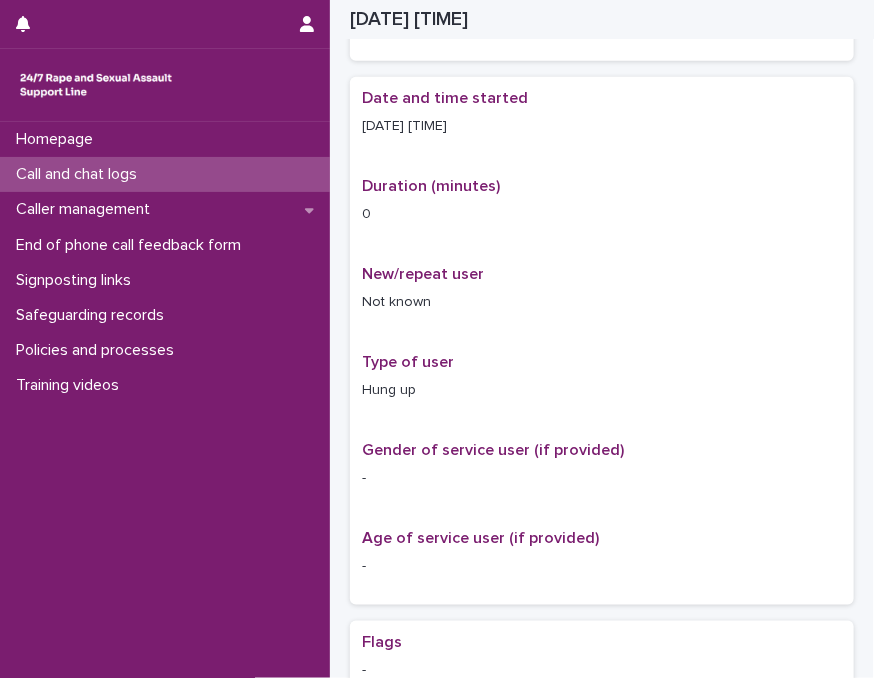 click on "Call and chat logs" at bounding box center (165, 174) 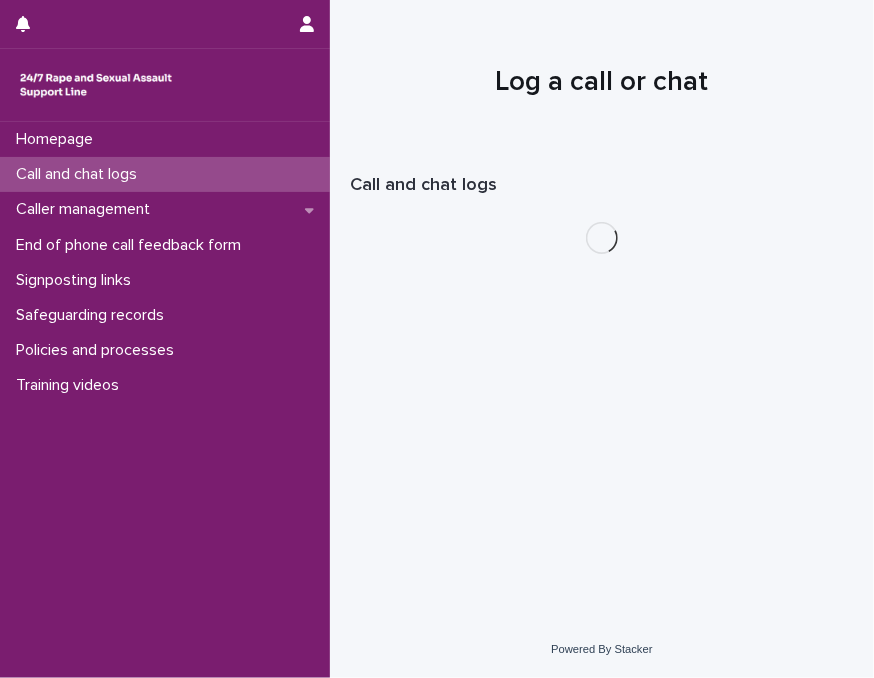 scroll, scrollTop: 0, scrollLeft: 0, axis: both 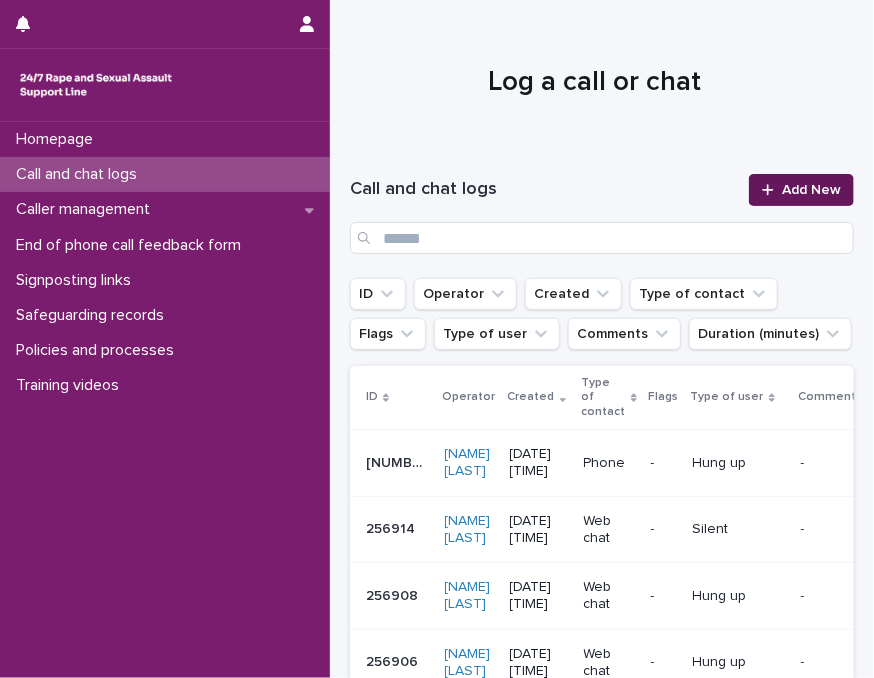 click on "Add New" at bounding box center [811, 190] 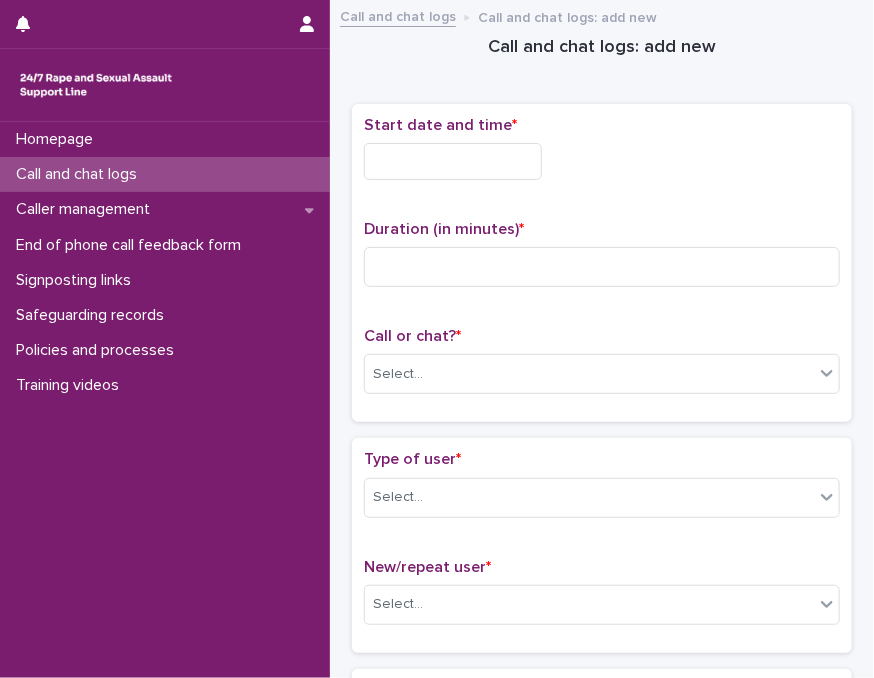 click on "Call and chat logs" at bounding box center [80, 174] 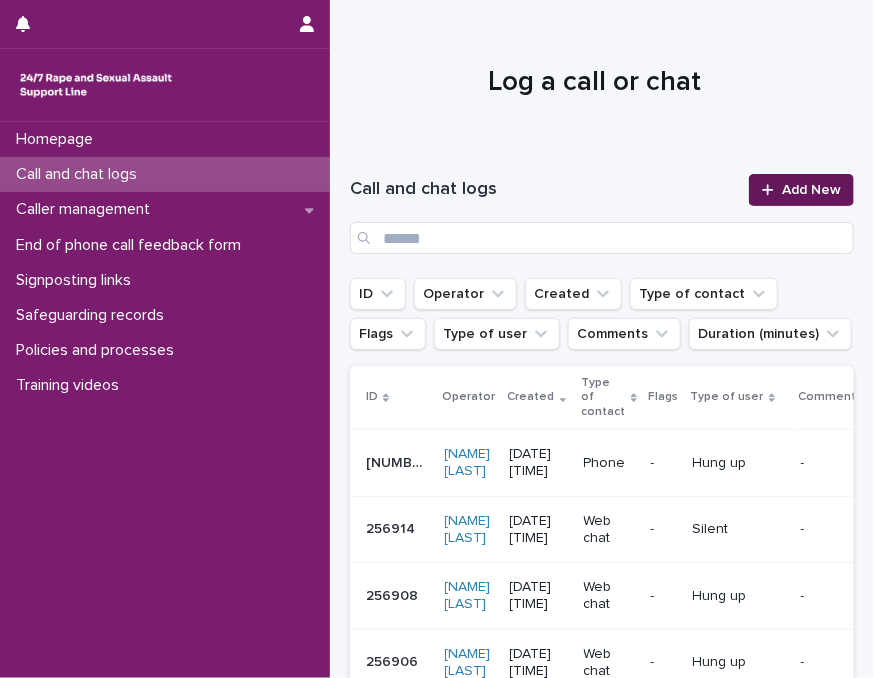 click on "Add New" at bounding box center (801, 190) 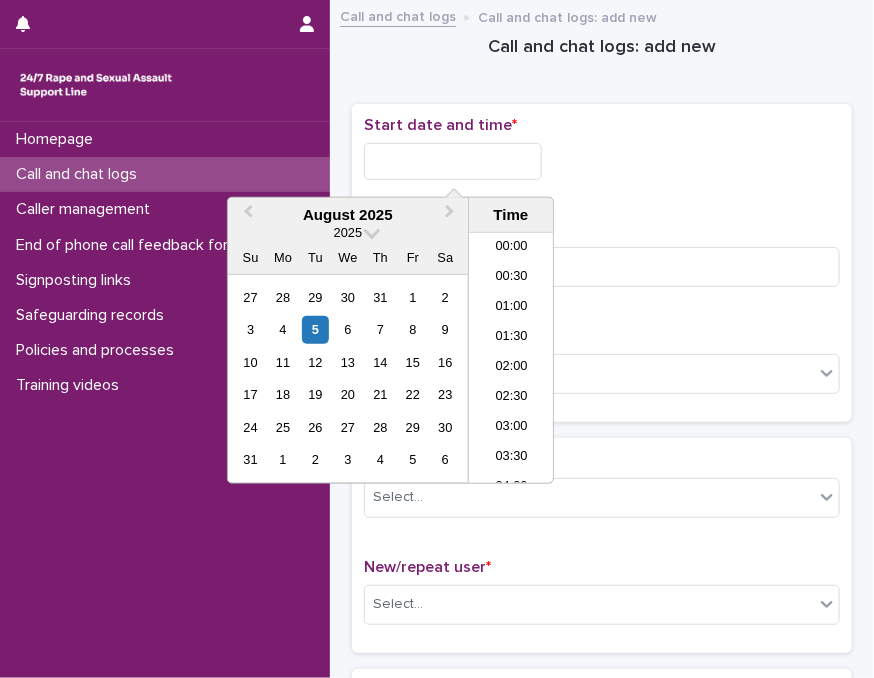 click at bounding box center (453, 161) 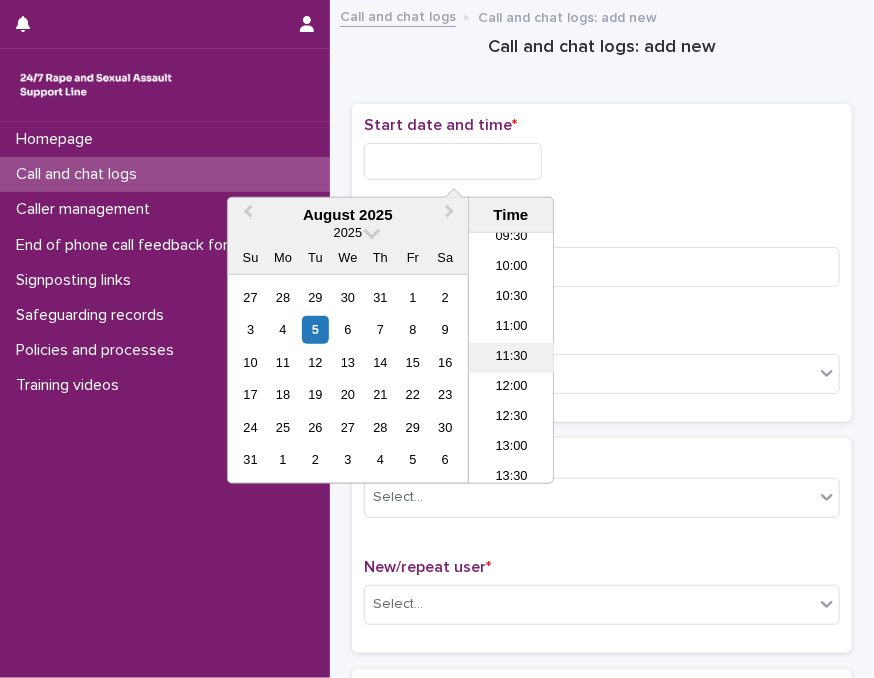 click on "11:30" at bounding box center [511, 358] 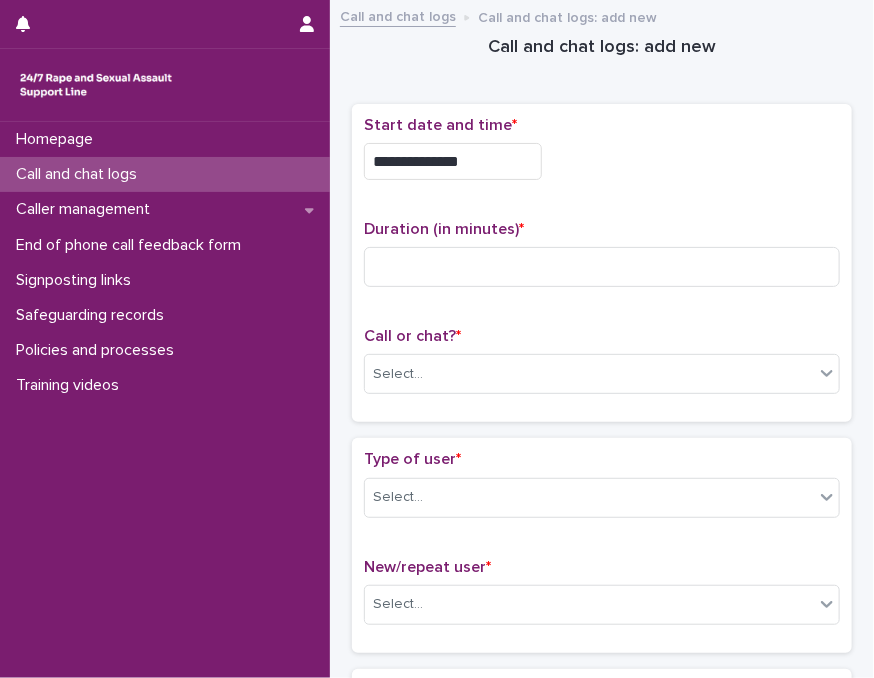 click on "**********" at bounding box center [453, 161] 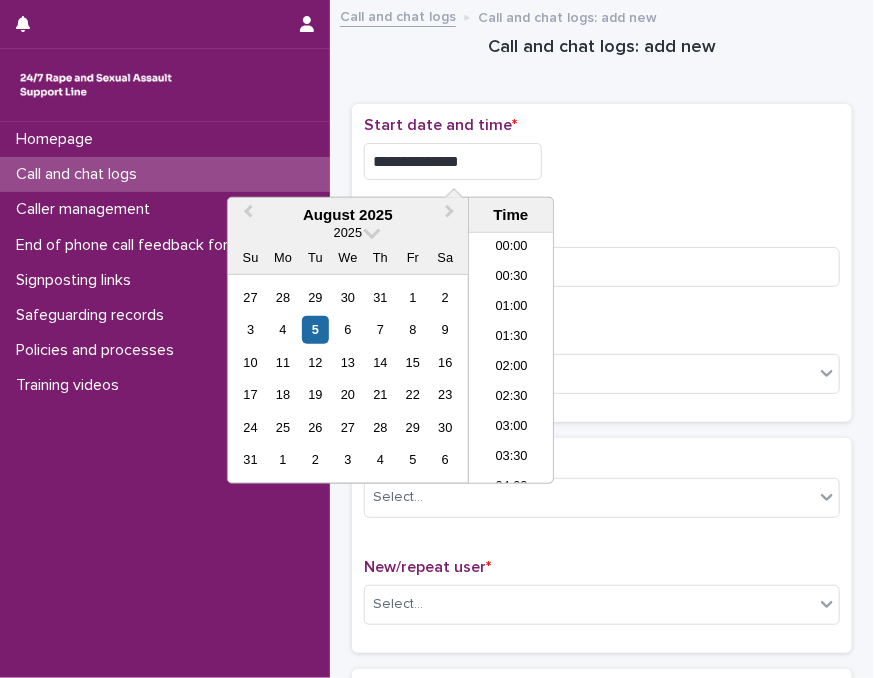 scroll, scrollTop: 580, scrollLeft: 0, axis: vertical 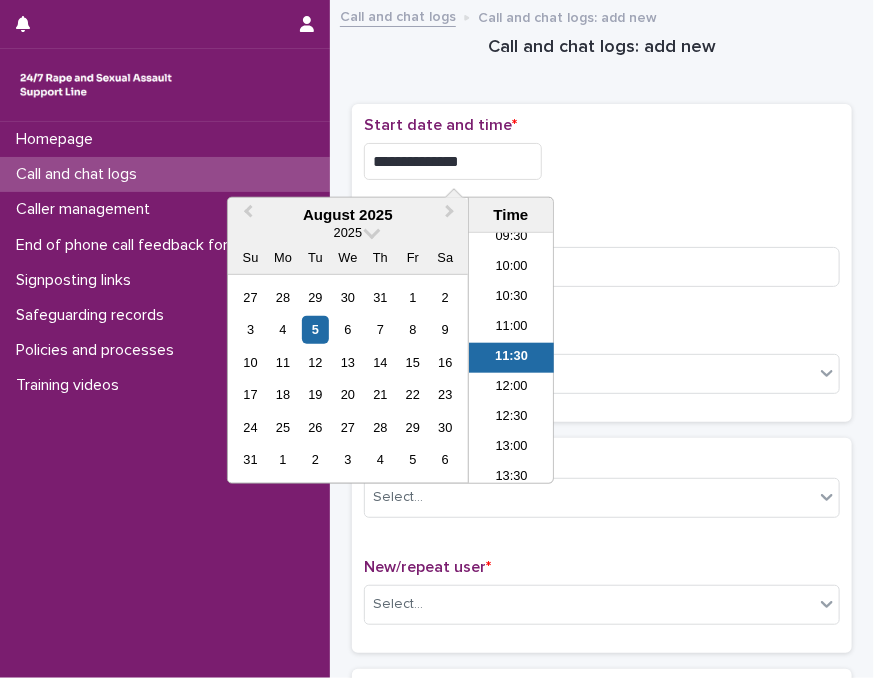 click on "**********" at bounding box center (453, 161) 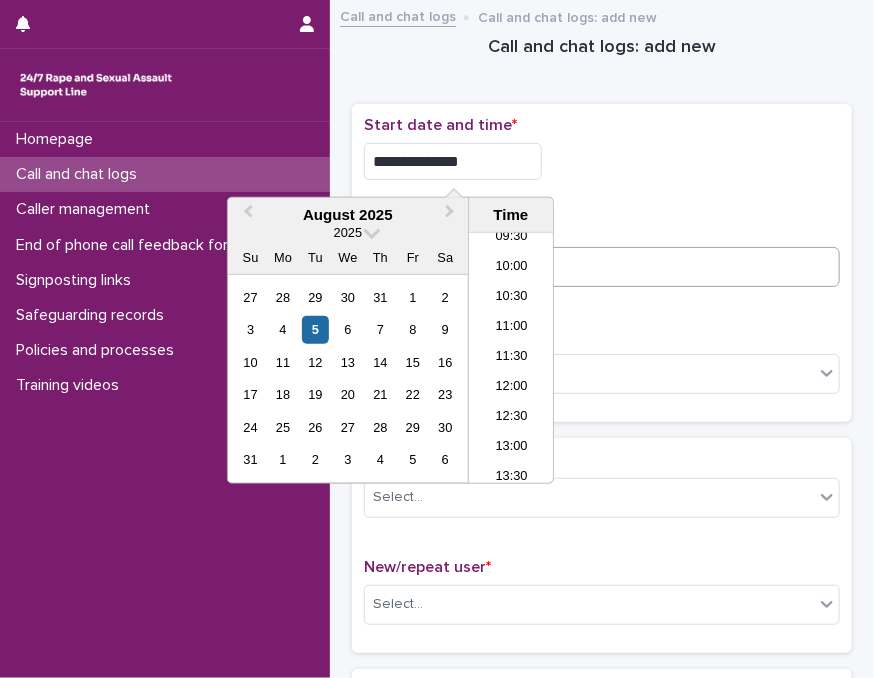 type on "**********" 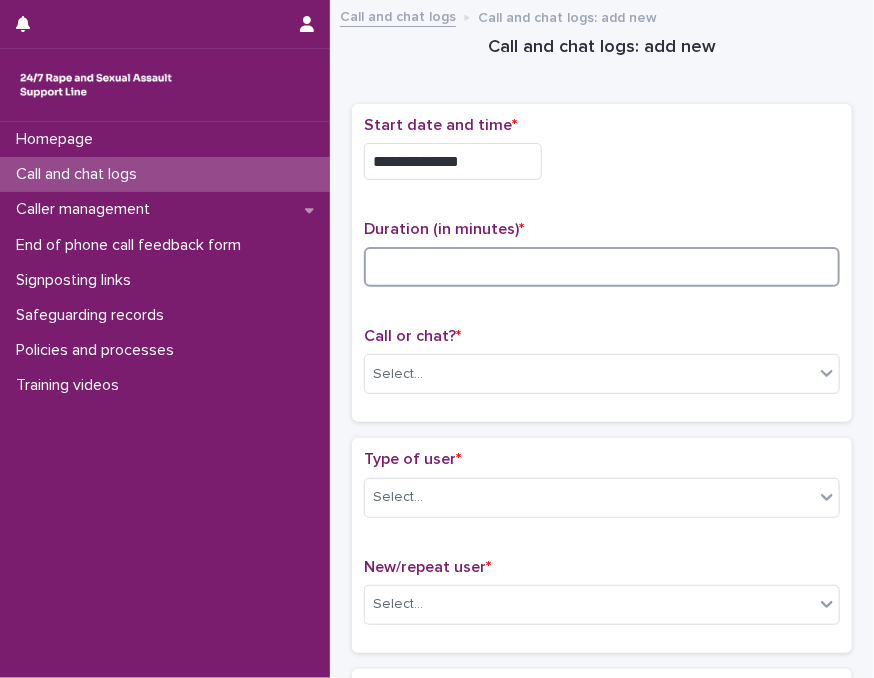 click at bounding box center (602, 267) 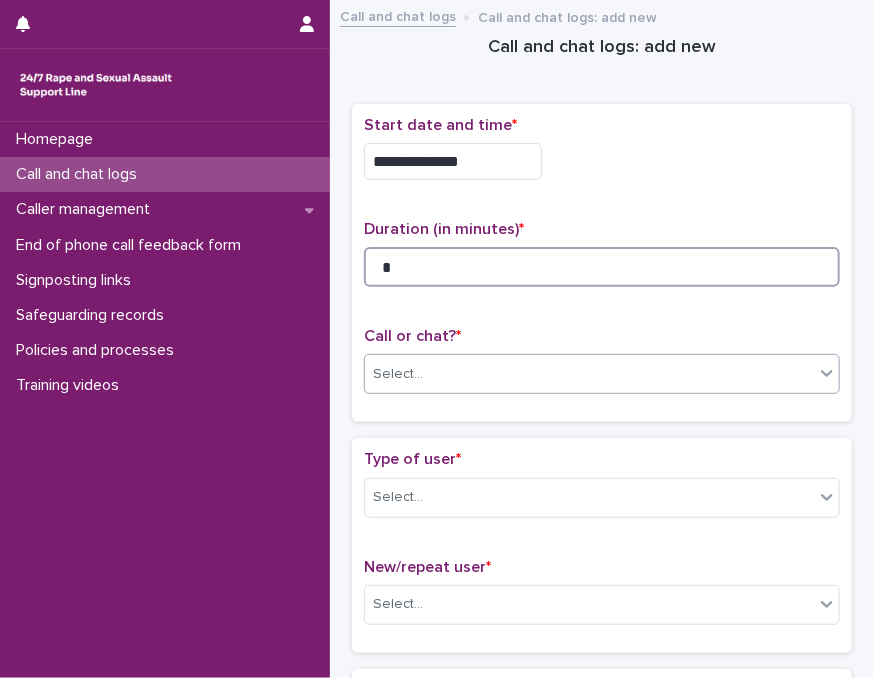 type on "*" 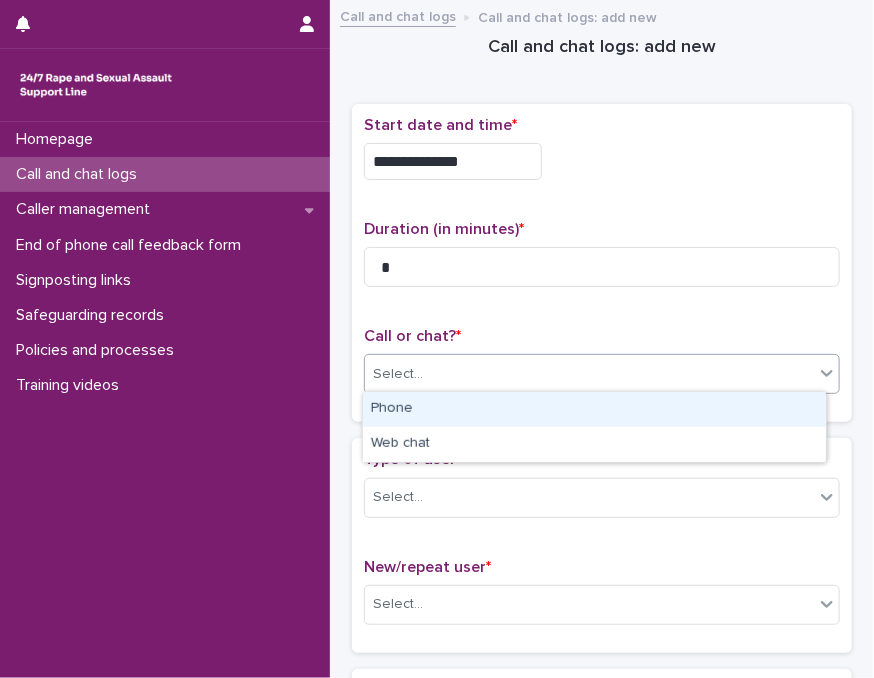 click on "Select..." at bounding box center (589, 374) 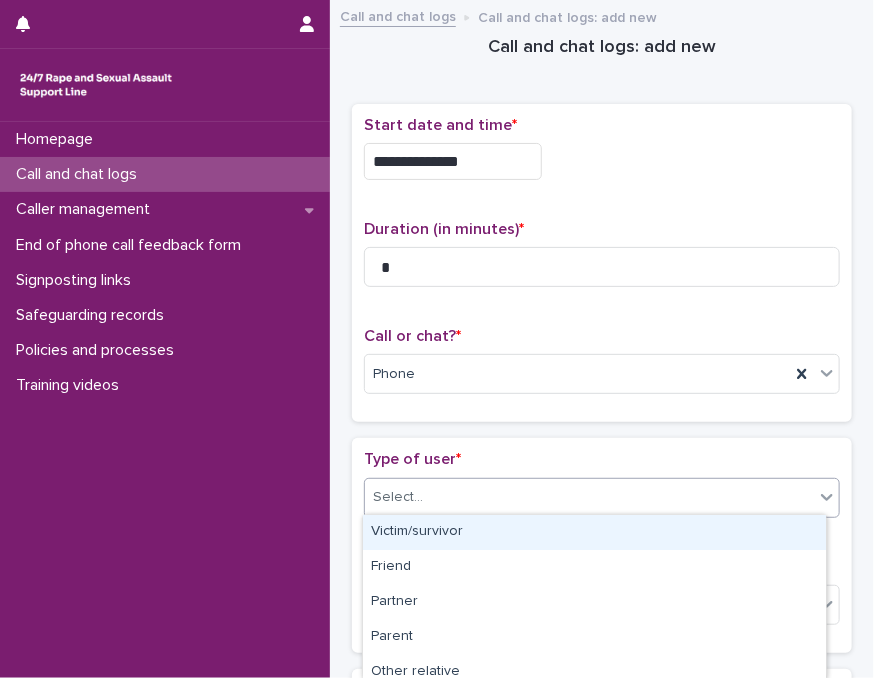 click on "Select..." at bounding box center [589, 497] 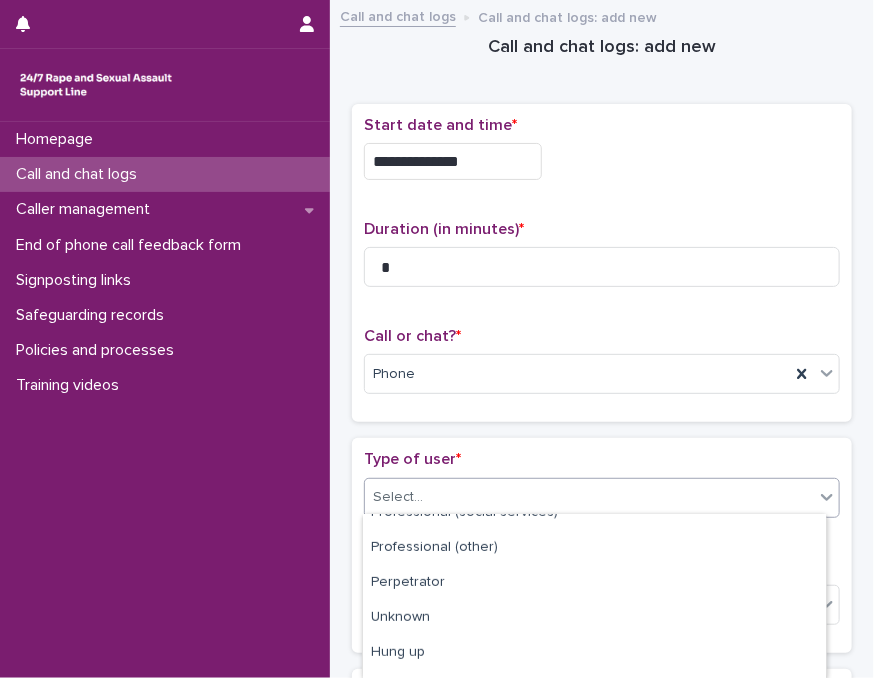 scroll, scrollTop: 351, scrollLeft: 0, axis: vertical 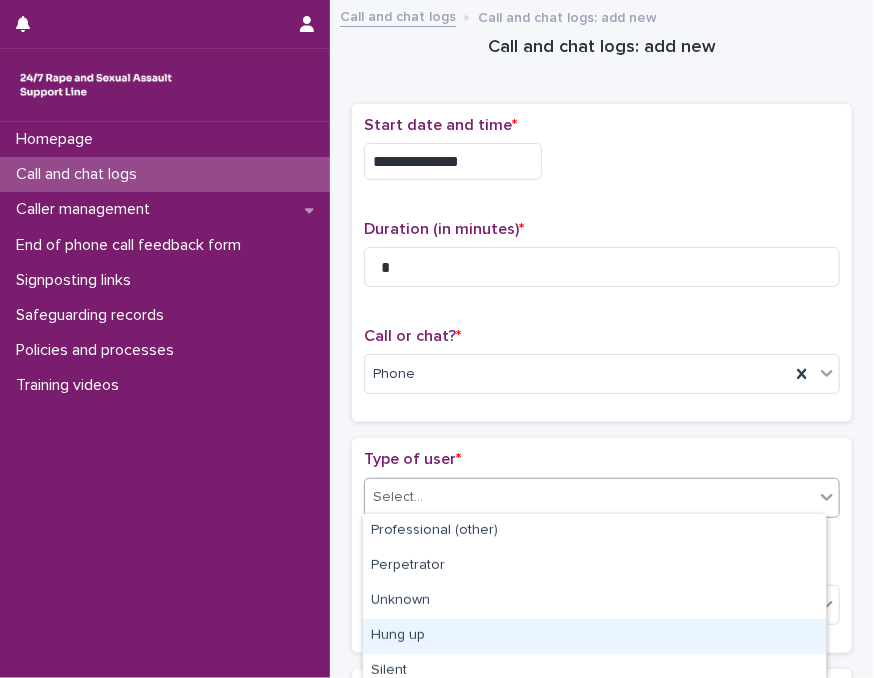 click on "Hung up" at bounding box center [594, 636] 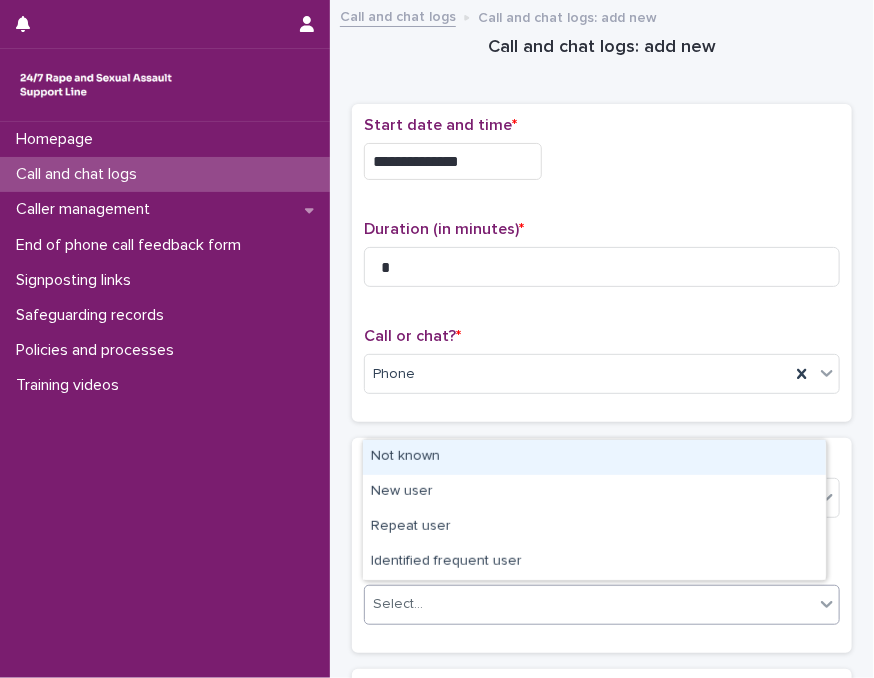 click on "Select..." at bounding box center (589, 604) 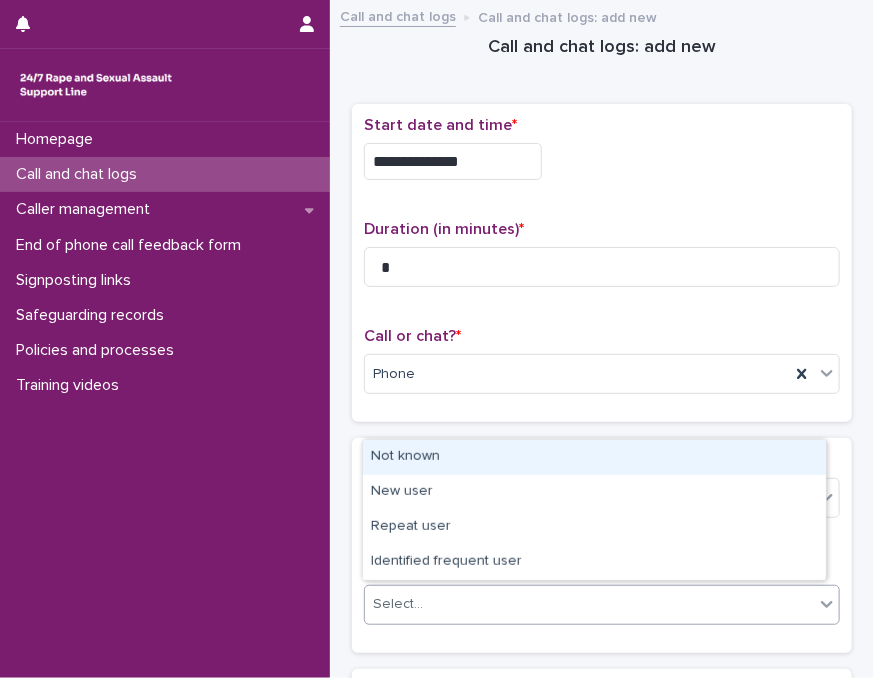 click on "Not known" at bounding box center (594, 457) 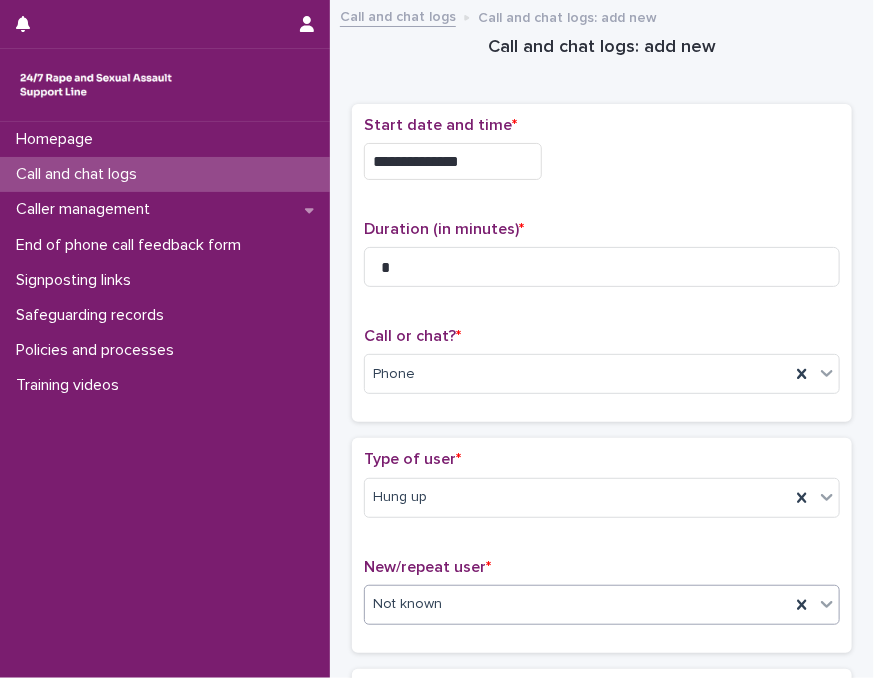 click on "Type of user * Hung up" at bounding box center [602, 491] 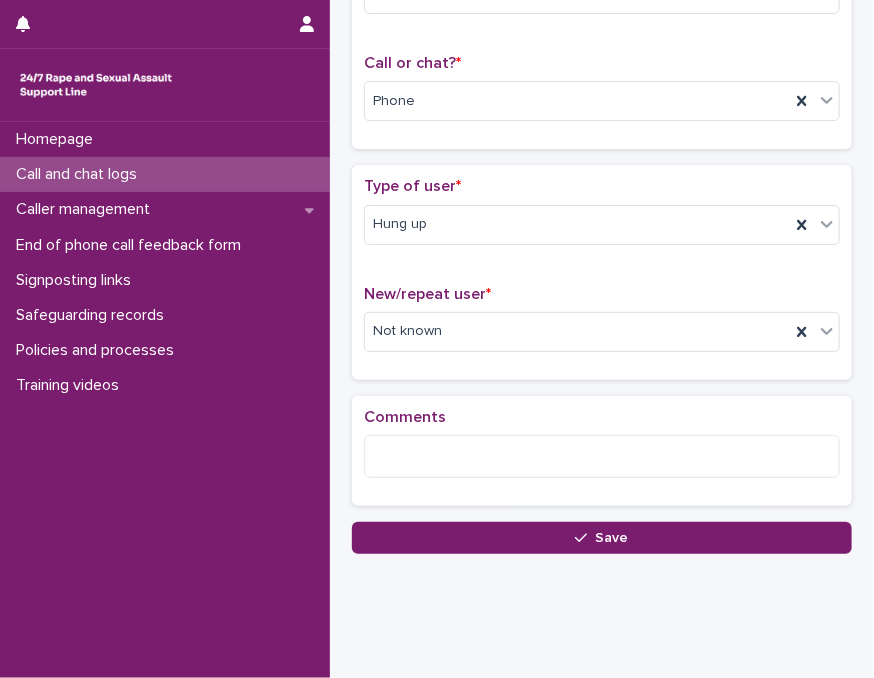 scroll, scrollTop: 300, scrollLeft: 0, axis: vertical 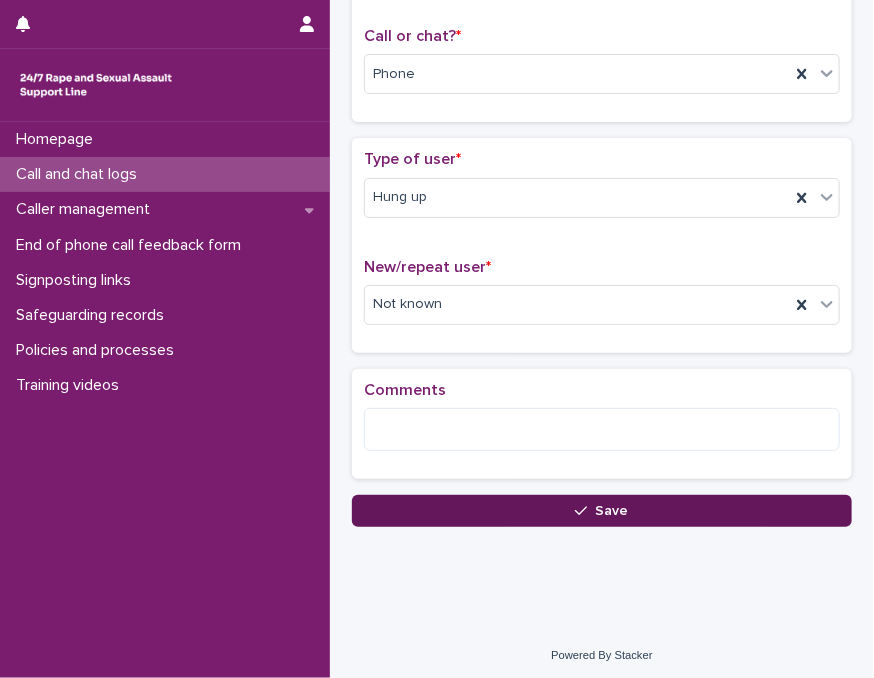 click on "Save" at bounding box center [602, 511] 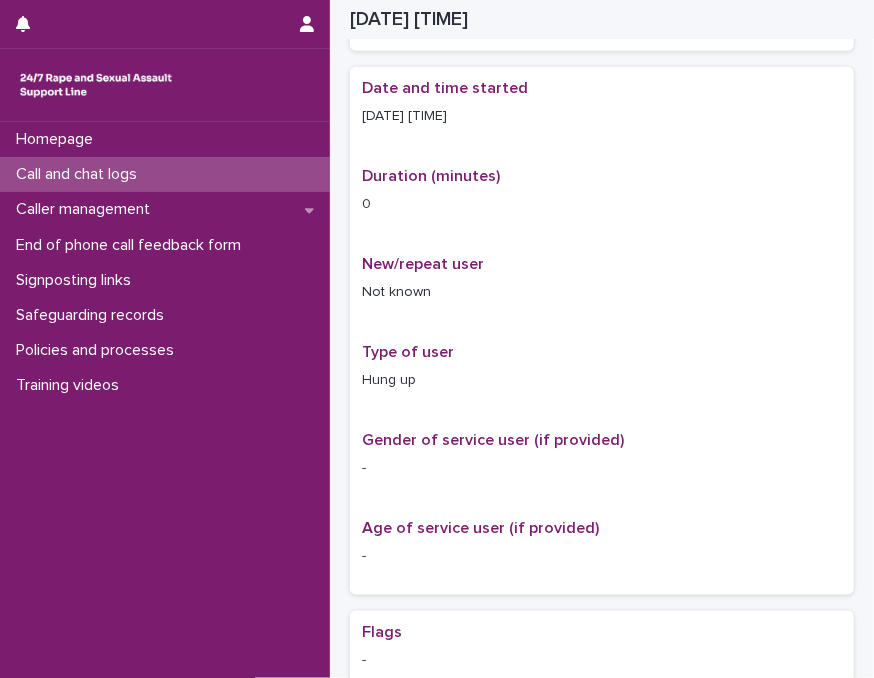 scroll, scrollTop: 323, scrollLeft: 0, axis: vertical 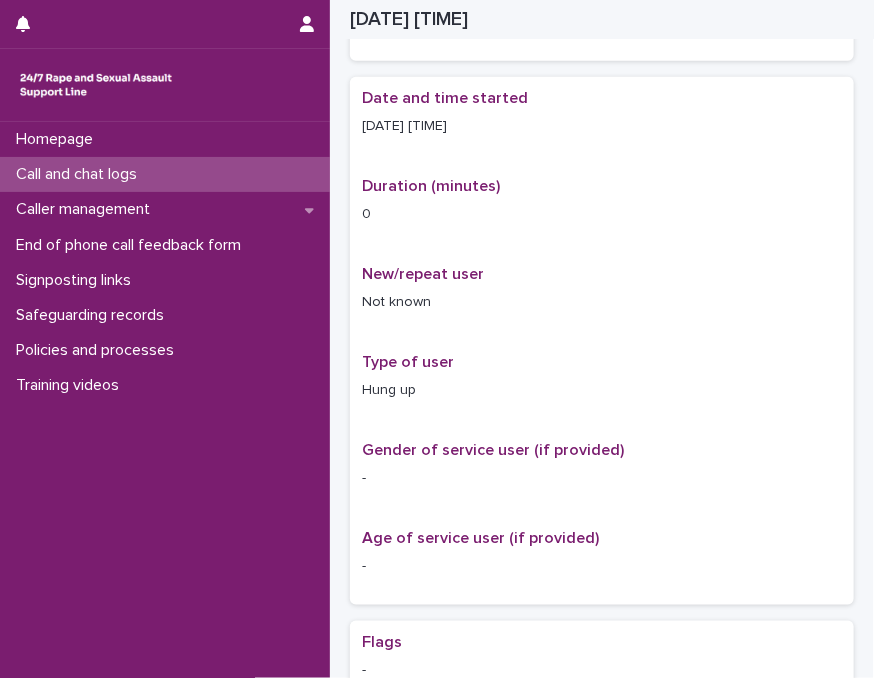 click on "Call and chat logs" at bounding box center (165, 174) 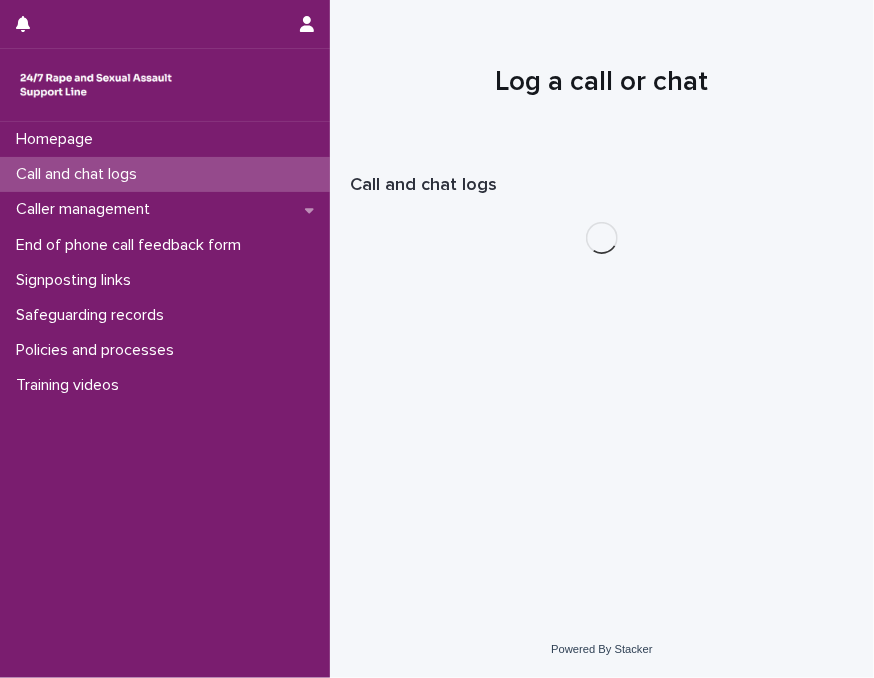 scroll, scrollTop: 0, scrollLeft: 0, axis: both 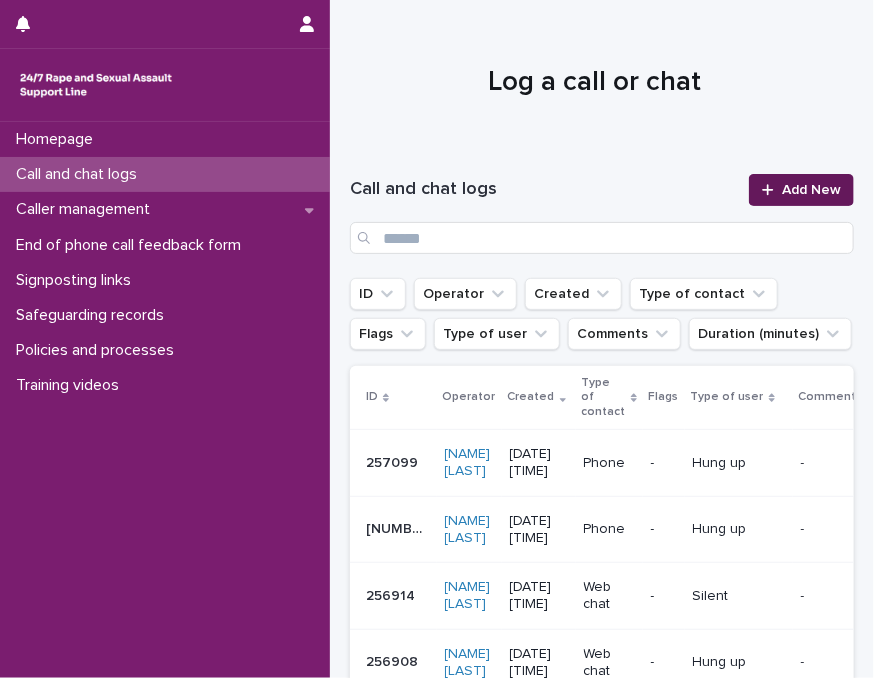 click on "Add New" at bounding box center (811, 190) 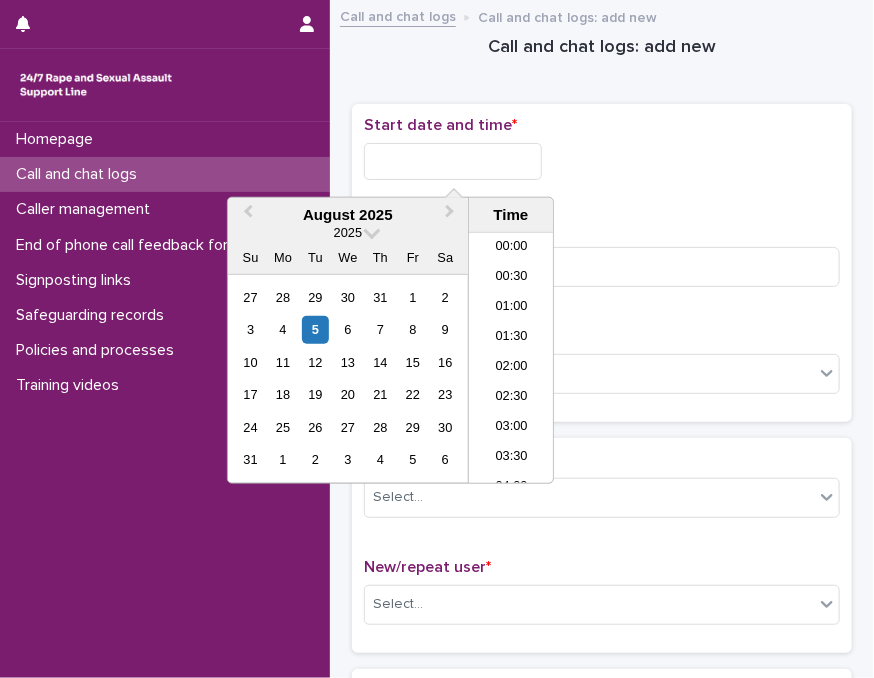 scroll, scrollTop: 580, scrollLeft: 0, axis: vertical 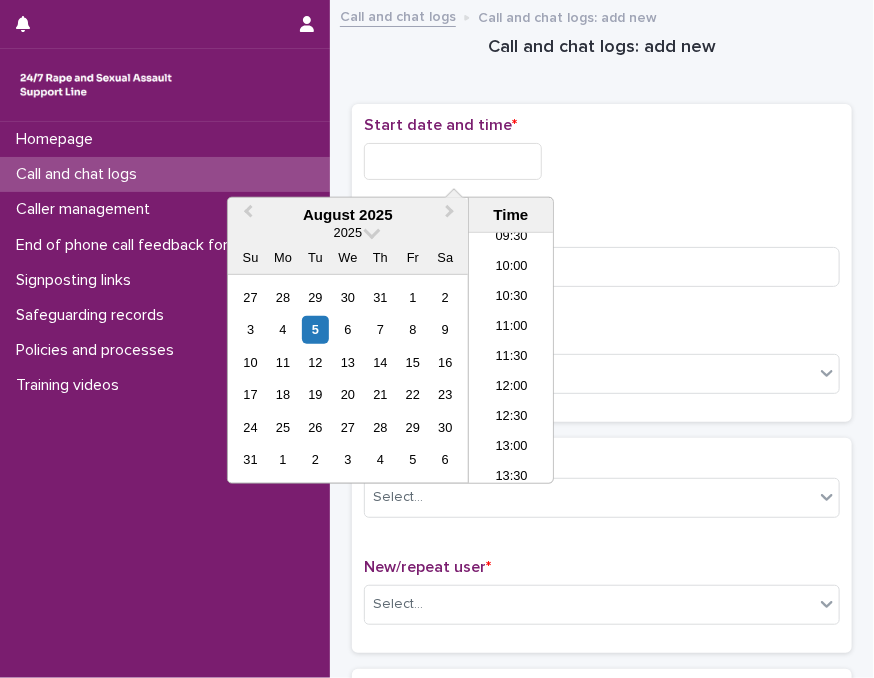 drag, startPoint x: 403, startPoint y: 177, endPoint x: 451, endPoint y: 143, distance: 58.821766 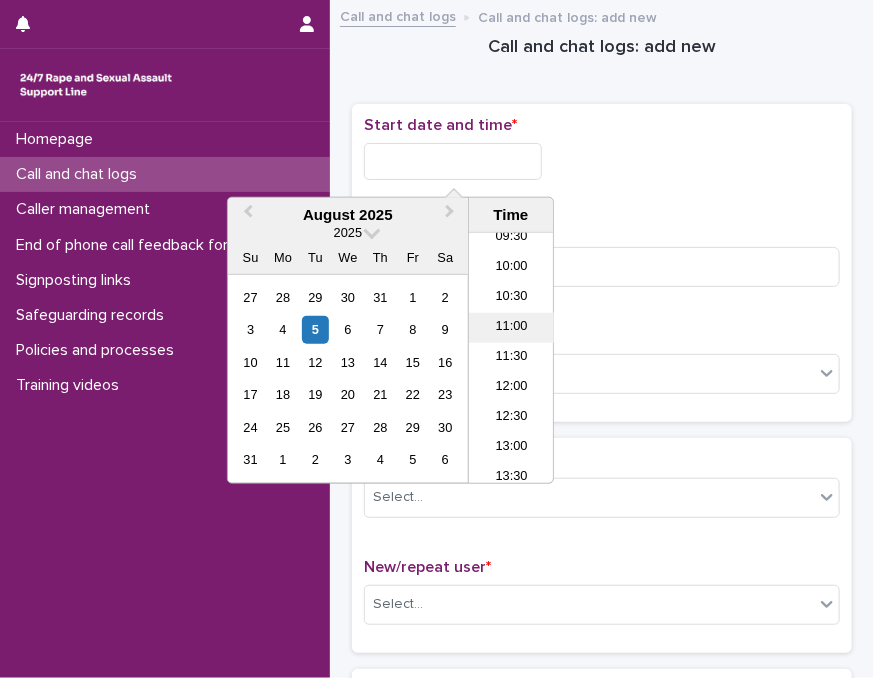 drag, startPoint x: 451, startPoint y: 143, endPoint x: 504, endPoint y: 315, distance: 179.98056 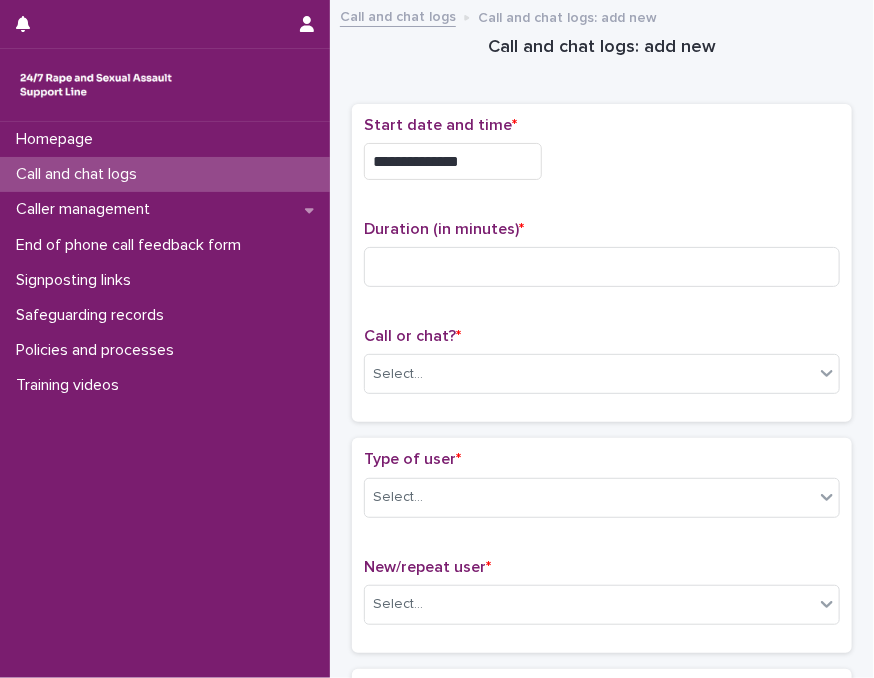 click on "**********" at bounding box center (453, 161) 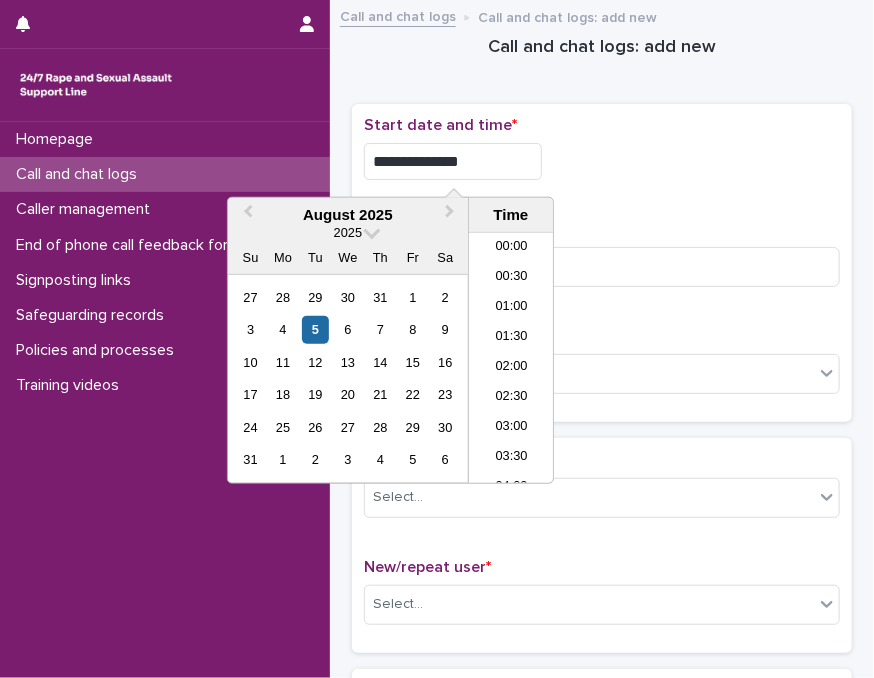 scroll, scrollTop: 550, scrollLeft: 0, axis: vertical 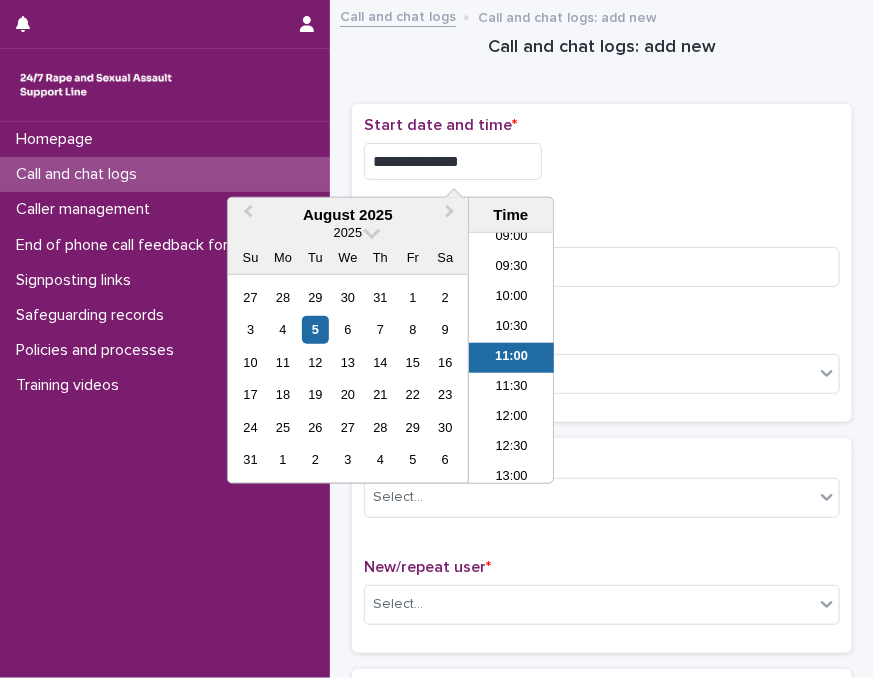 click on "**********" at bounding box center [453, 161] 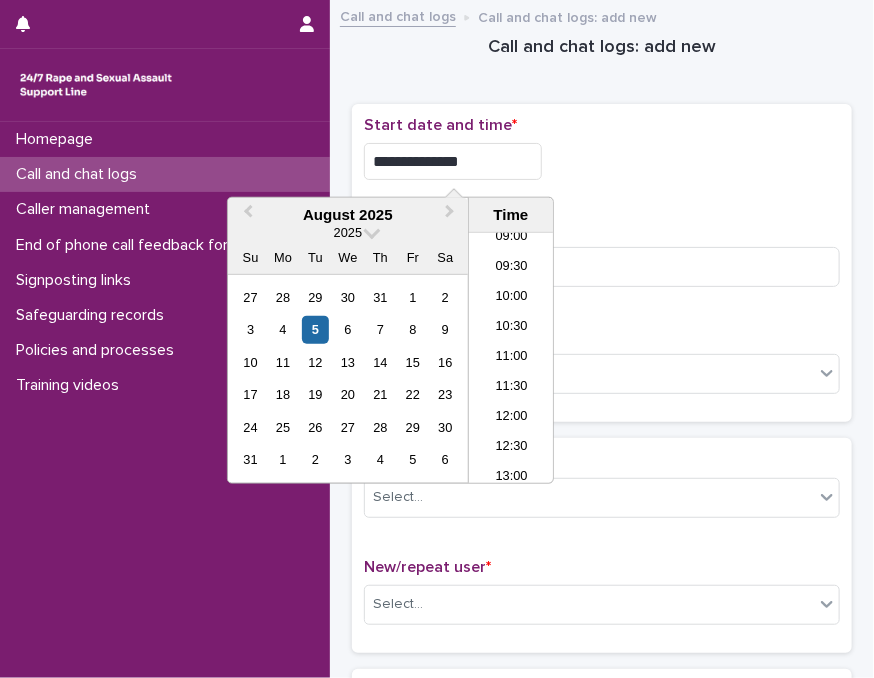 type on "**********" 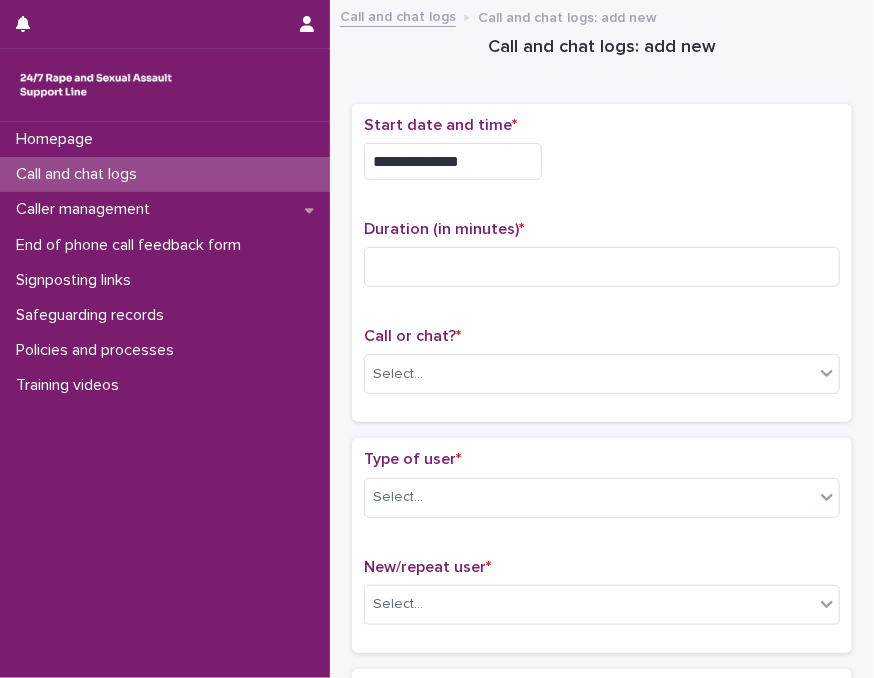 click on "**********" at bounding box center (602, 161) 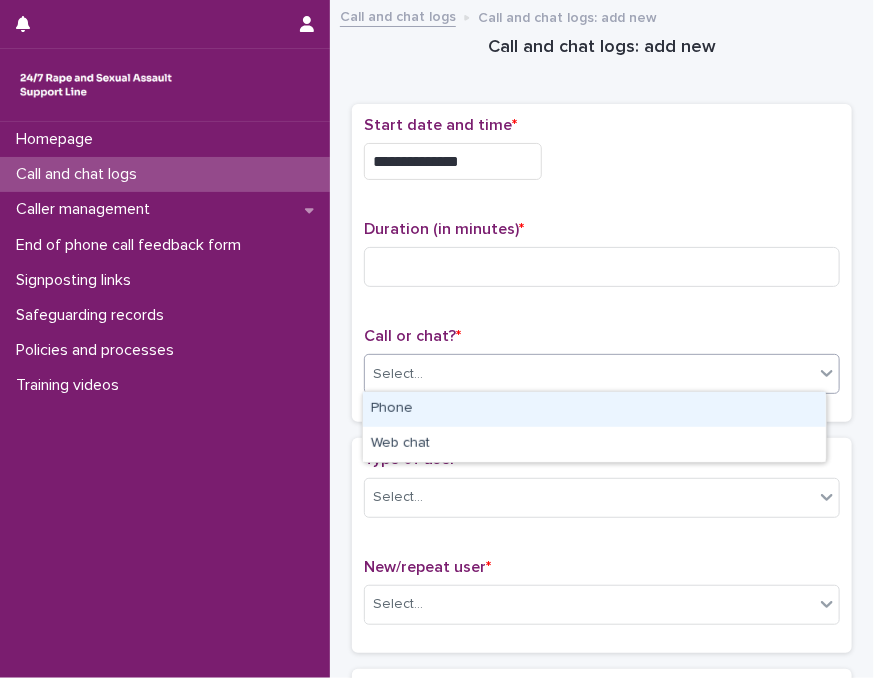 click on "Select..." at bounding box center [398, 374] 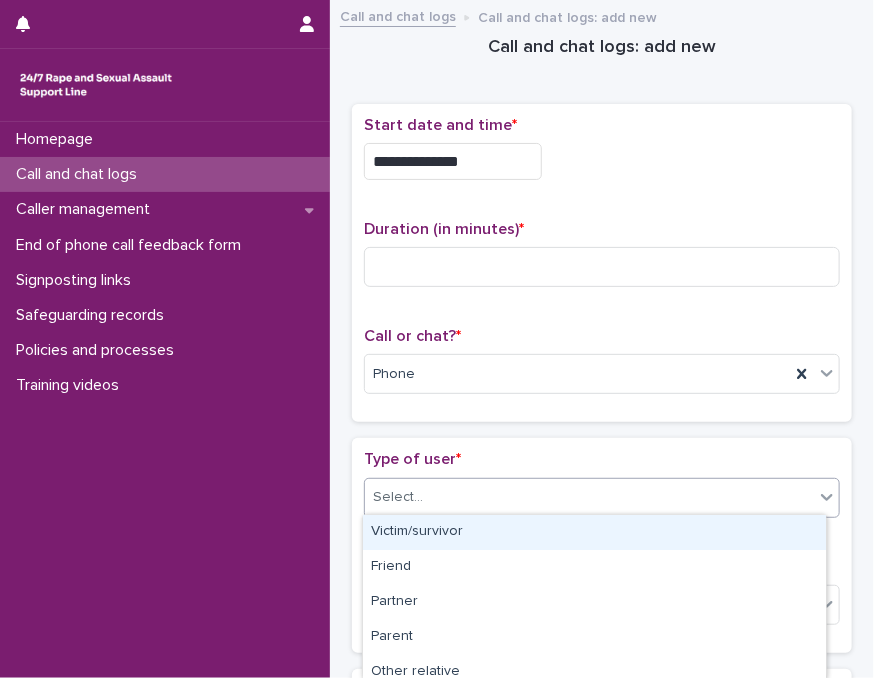 drag, startPoint x: 443, startPoint y: 509, endPoint x: 443, endPoint y: 537, distance: 28 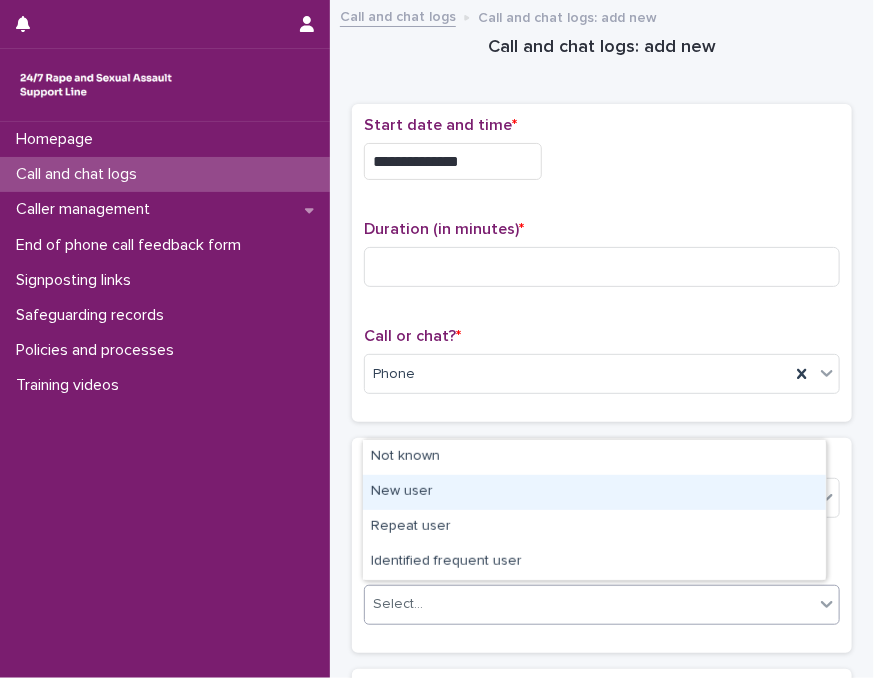 drag, startPoint x: 432, startPoint y: 591, endPoint x: 425, endPoint y: 501, distance: 90.27181 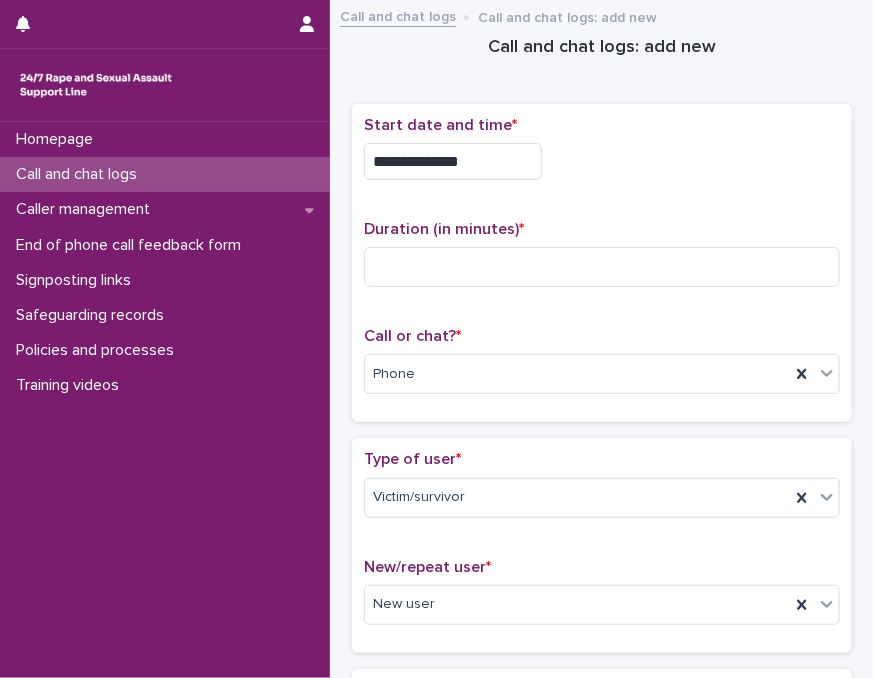 click on "Type of user *" at bounding box center [412, 459] 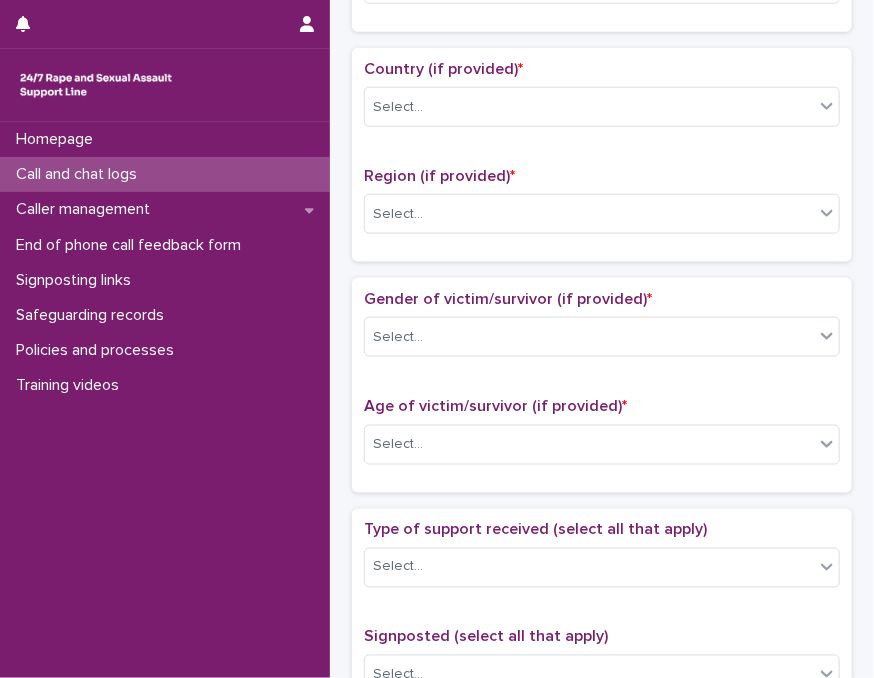 scroll, scrollTop: 640, scrollLeft: 0, axis: vertical 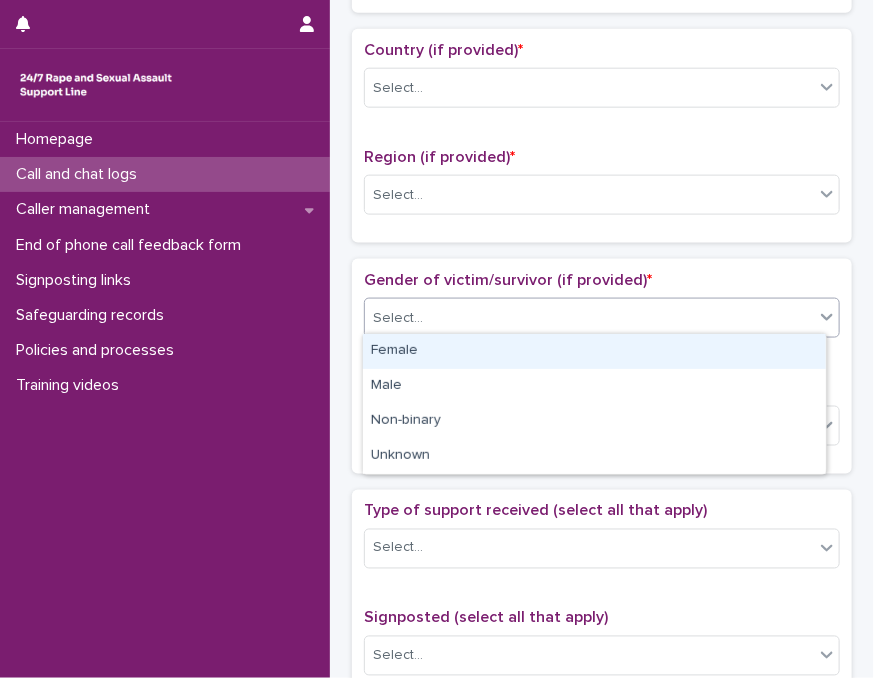 click on "Select..." at bounding box center (589, 318) 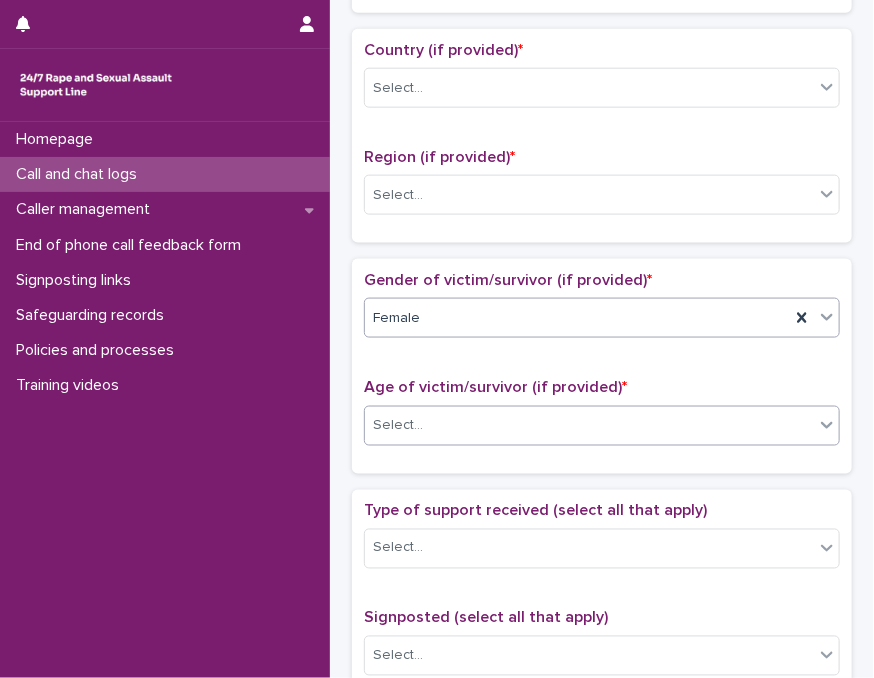 click on "Select..." at bounding box center [398, 425] 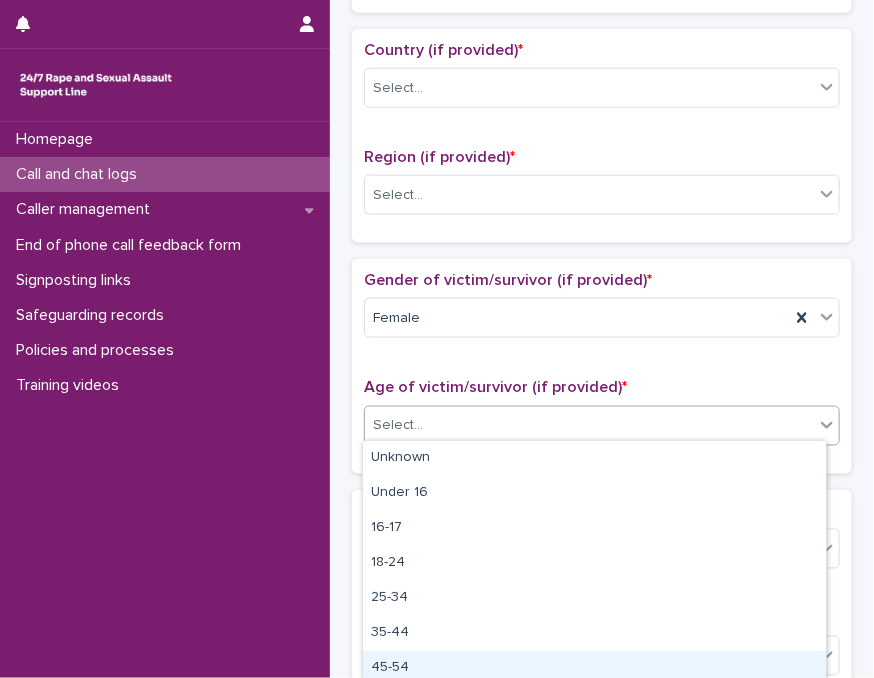 click on "45-54" at bounding box center (594, 668) 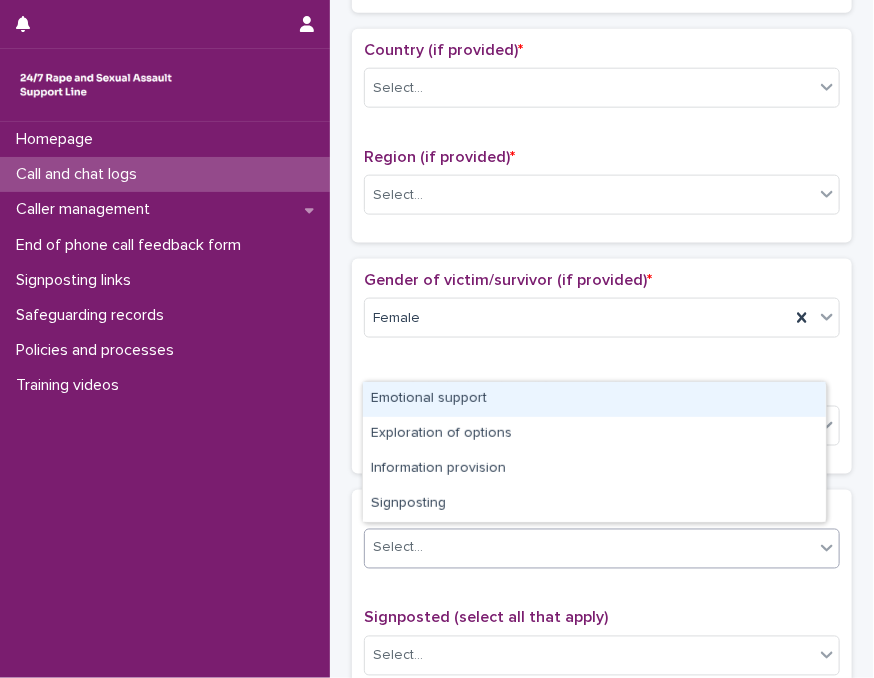 click on "Select..." at bounding box center (589, 548) 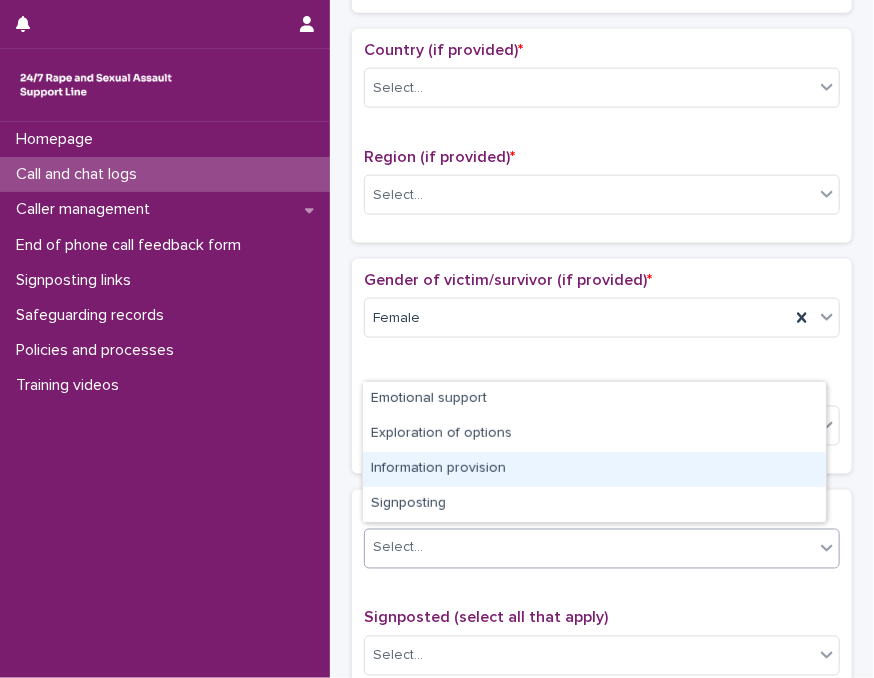 click on "Information provision" at bounding box center (594, 469) 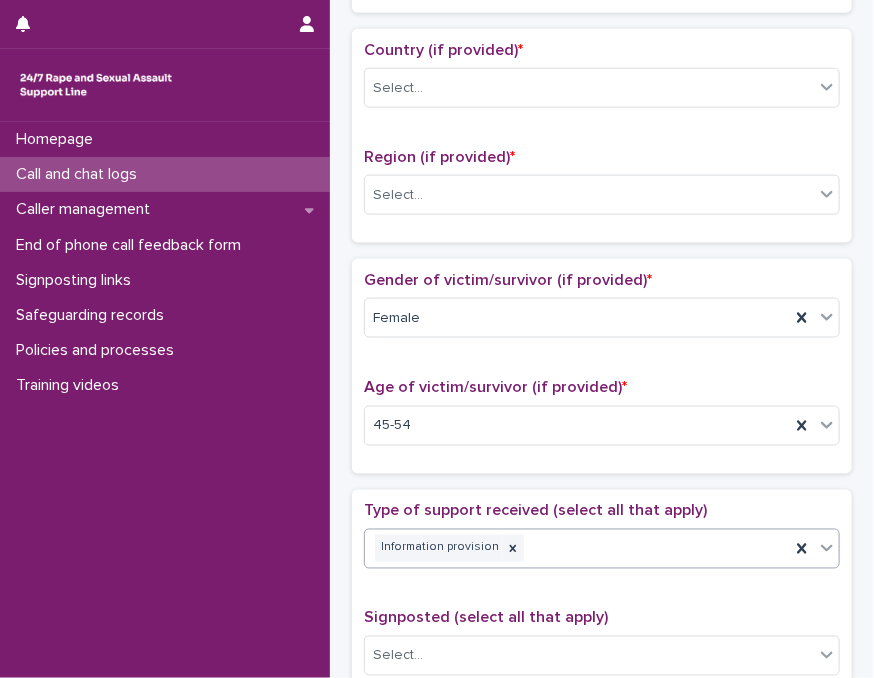 click on "Information provision" at bounding box center (602, 549) 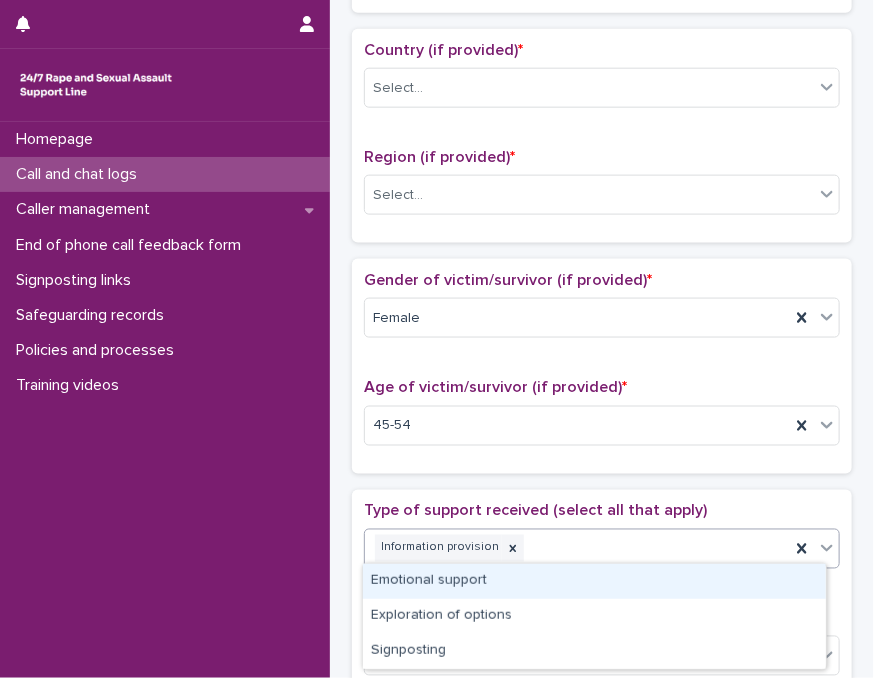 click on "Emotional support" at bounding box center [594, 581] 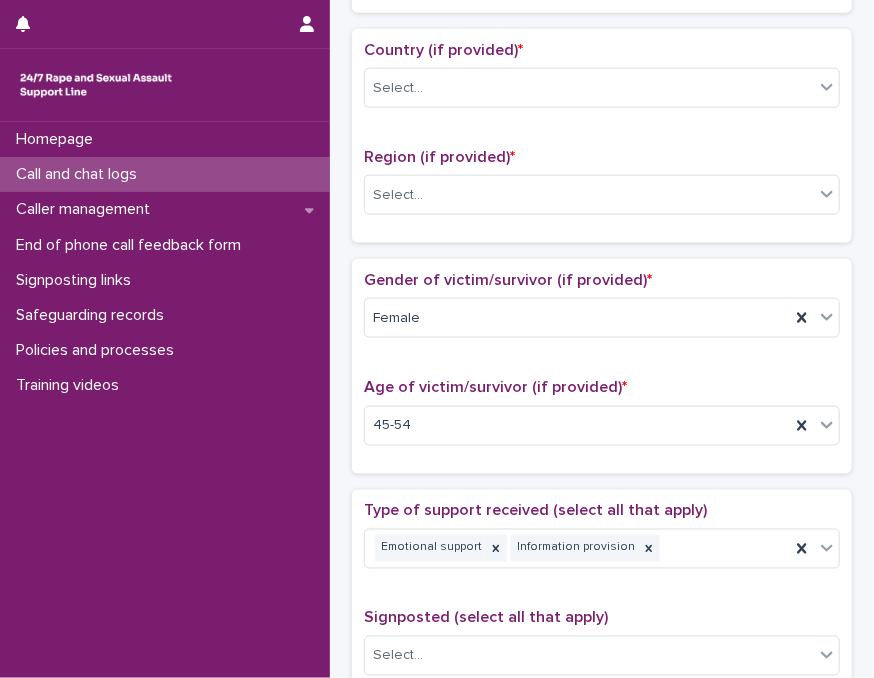 click on "Type of support received (select all that apply) Emotional support Information provision Signposted (select all that apply) Select... Incident: time period (select all that apply) * Select... Incident: type of SV (select all that apply) * Select... Incident: perpetrator (select all that apply) * Select... Incident: gender of perpetrator (select all that apply) * Select... Flags Select... Comments" at bounding box center (602, 920) 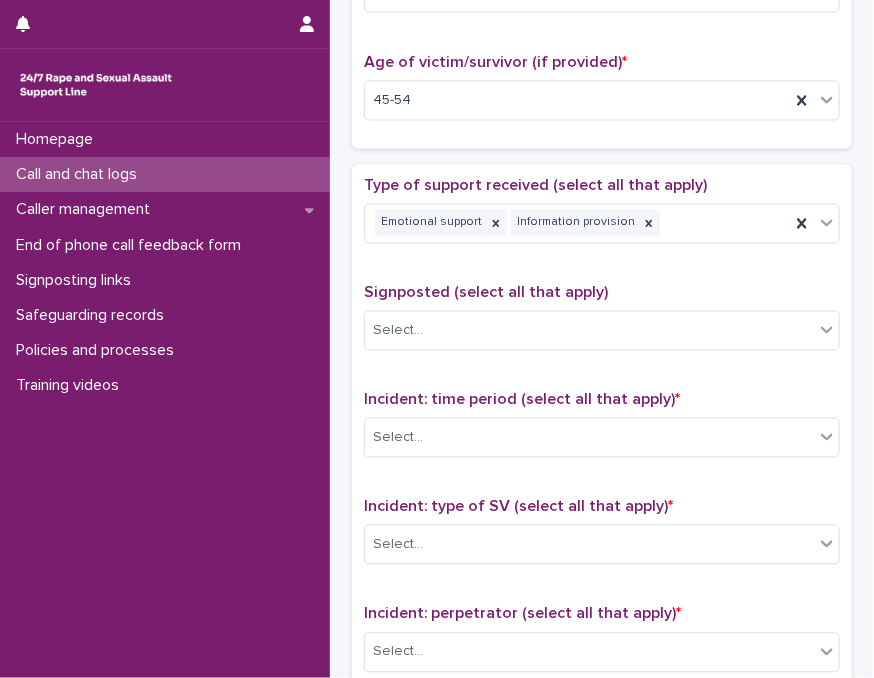 scroll, scrollTop: 1200, scrollLeft: 0, axis: vertical 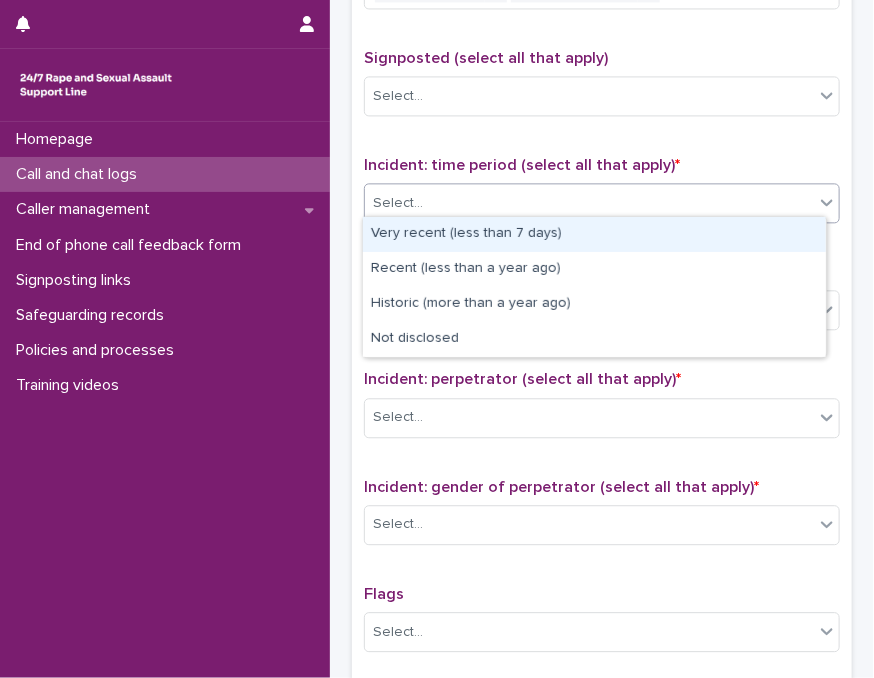 click on "Select..." at bounding box center (589, 203) 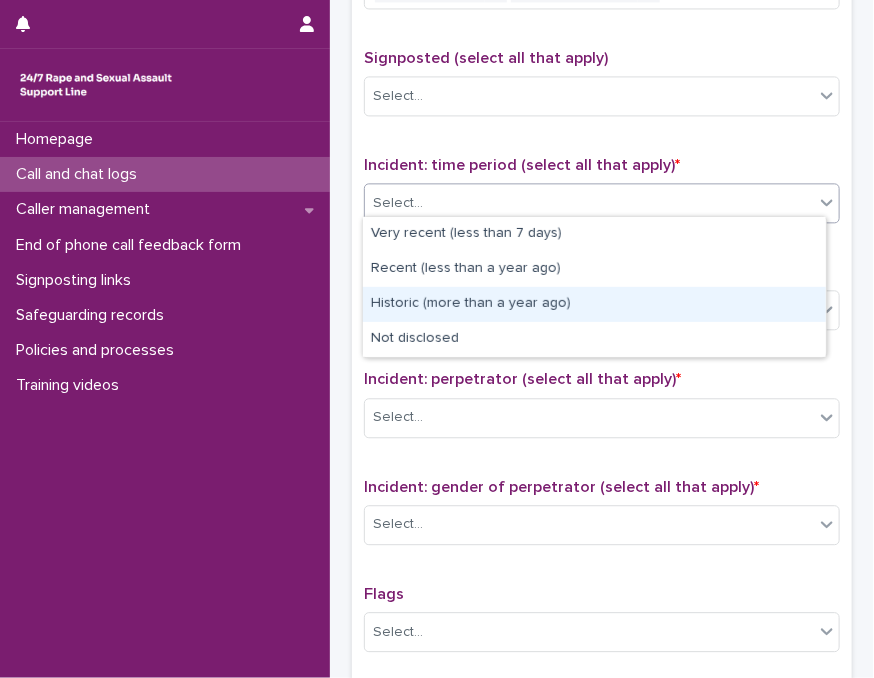 click on "Historic (more than a year ago)" at bounding box center (594, 304) 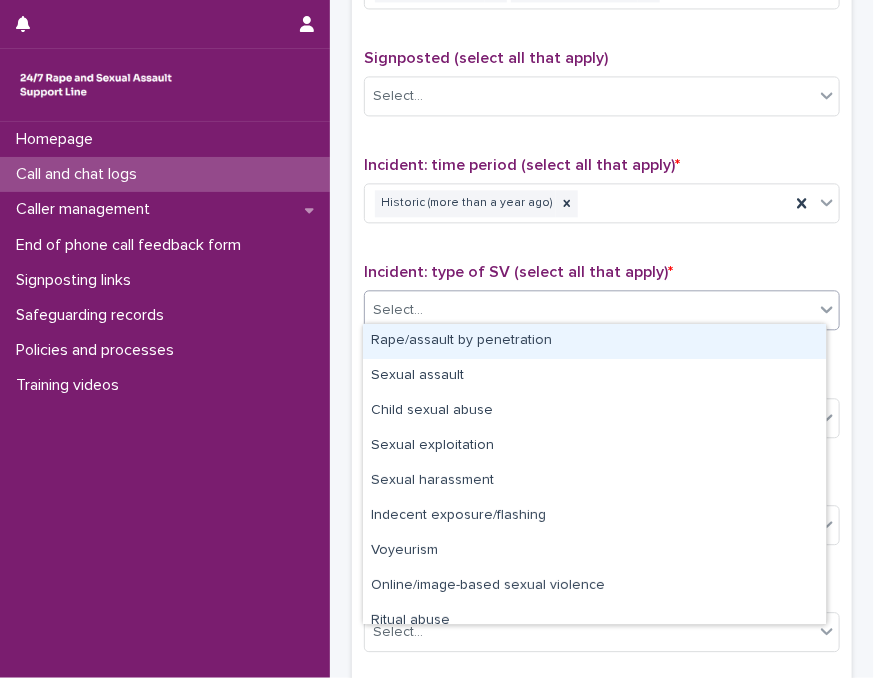 click on "Select..." at bounding box center (589, 310) 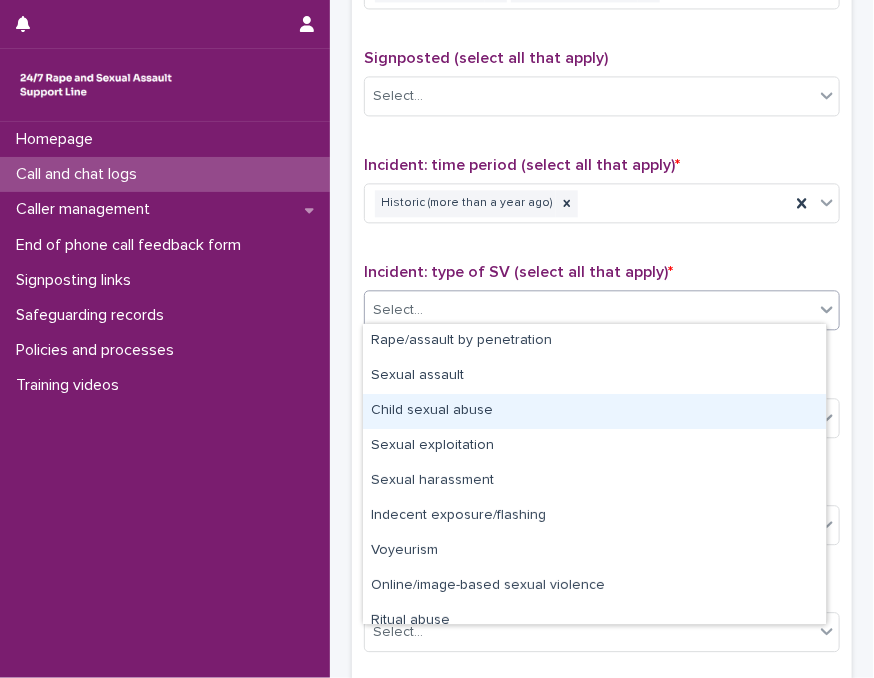 click on "Child sexual abuse" at bounding box center [594, 411] 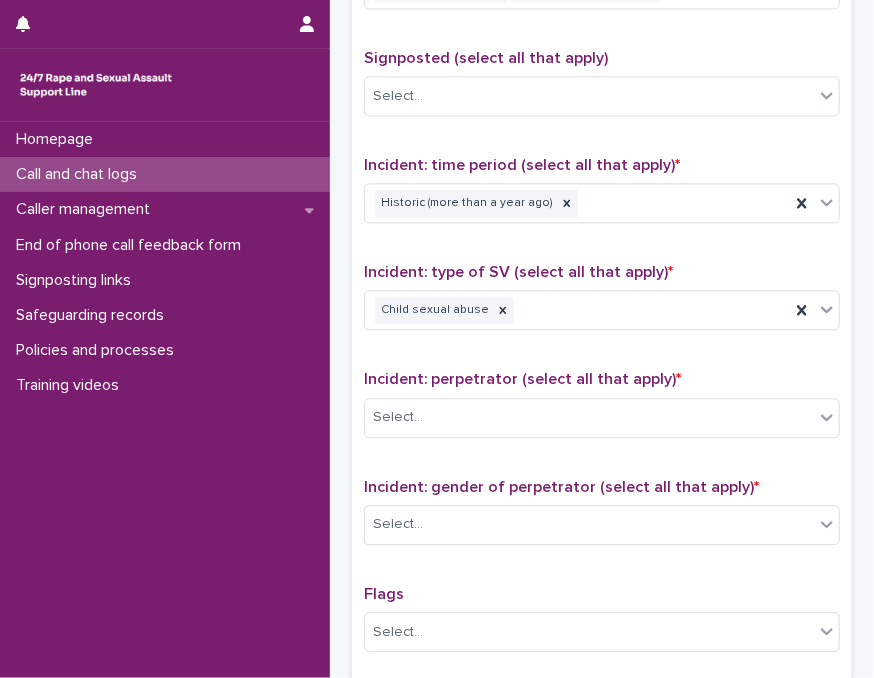 click on "Type of support received (select all that apply) Emotional support Information provision Signposted (select all that apply) Select... Incident: time period (select all that apply) * Historic (more than a year ago) Incident: type of SV (select all that apply) * Child sexual abuse Incident: perpetrator (select all that apply) * Select... Incident: gender of perpetrator (select all that apply) * Select... Flags Select... Comments" at bounding box center (602, 360) 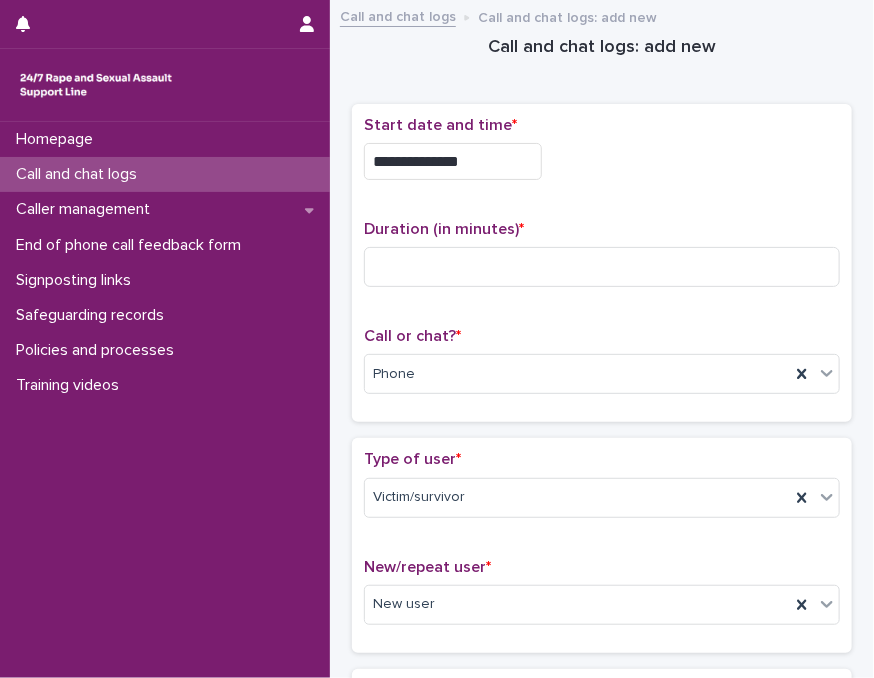 scroll, scrollTop: 0, scrollLeft: 0, axis: both 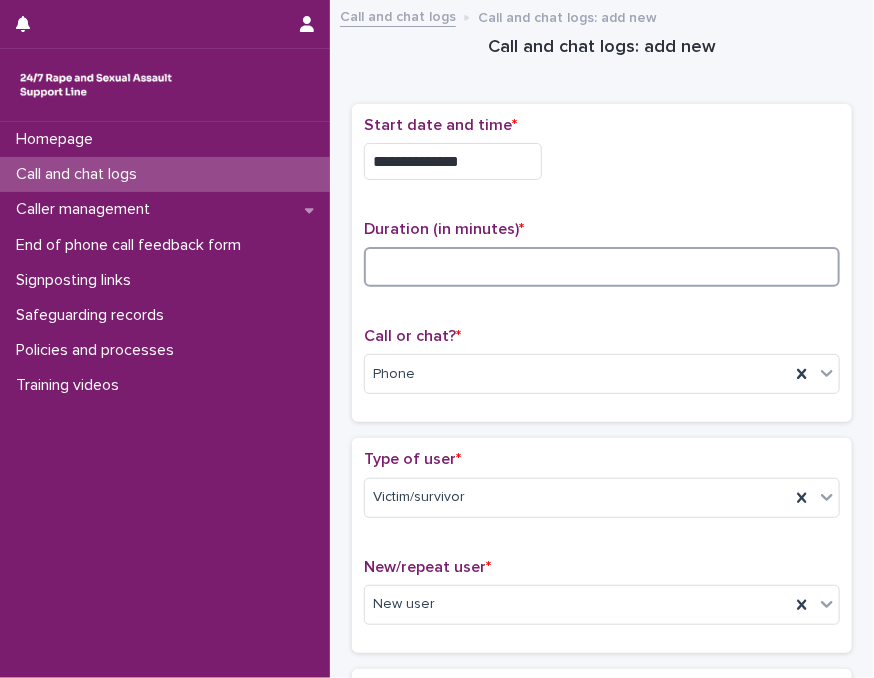 click at bounding box center (602, 267) 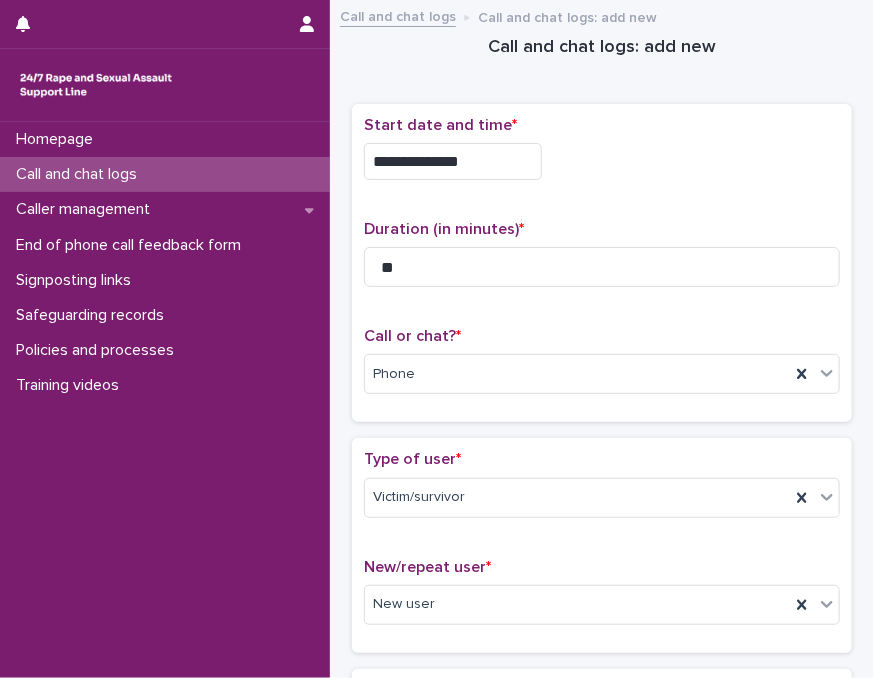click on "**********" at bounding box center [602, 161] 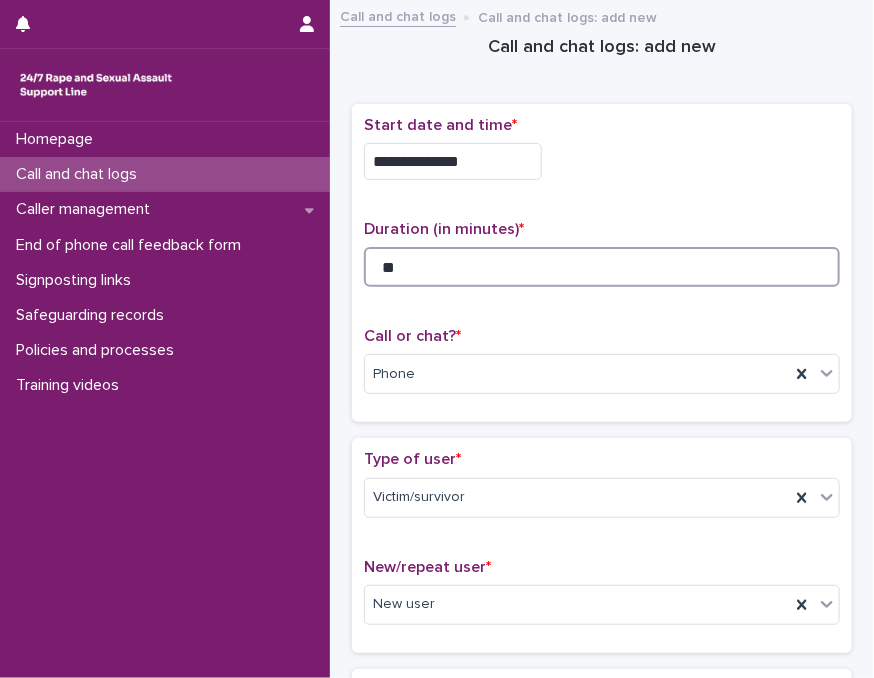 click on "**" at bounding box center (602, 267) 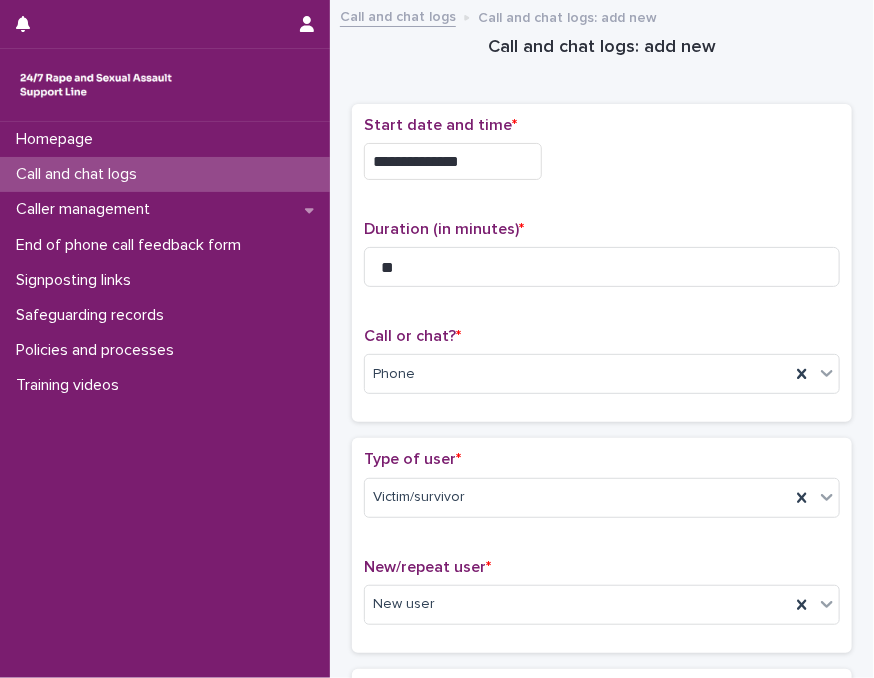 click on "**********" at bounding box center (602, 156) 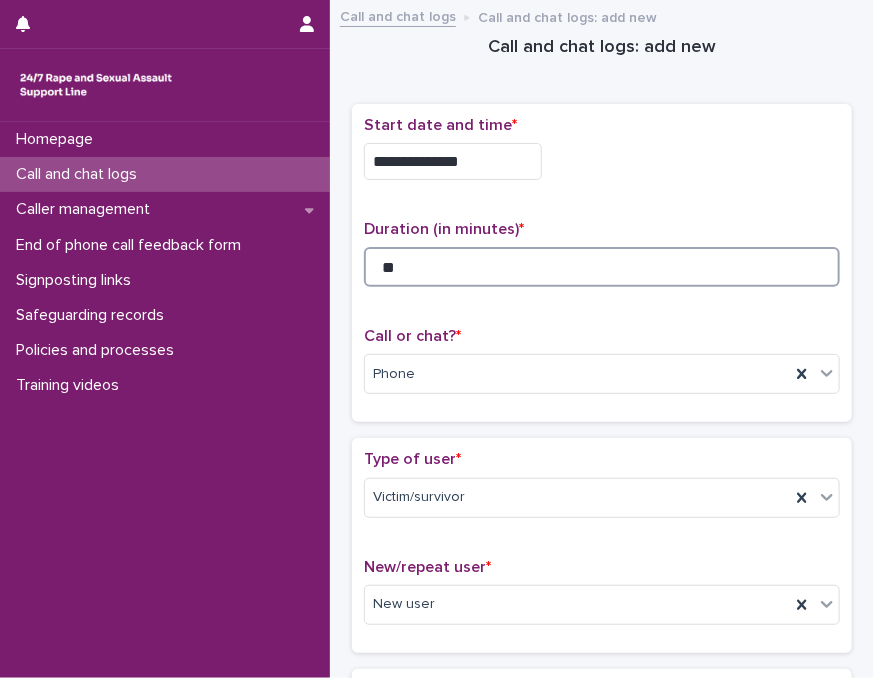 click on "**" at bounding box center (602, 267) 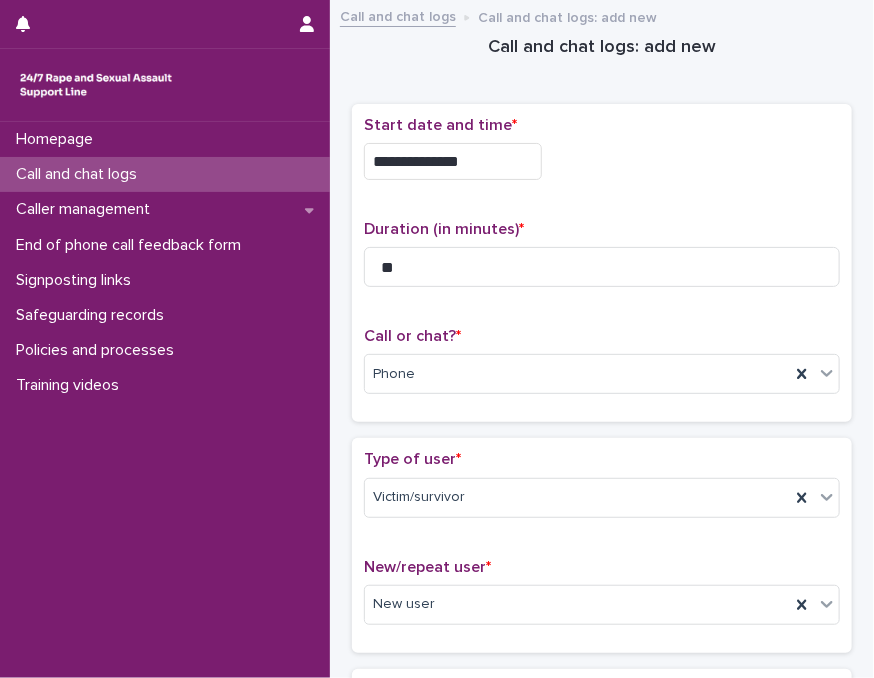 click on "Call or chat? *" at bounding box center (602, 336) 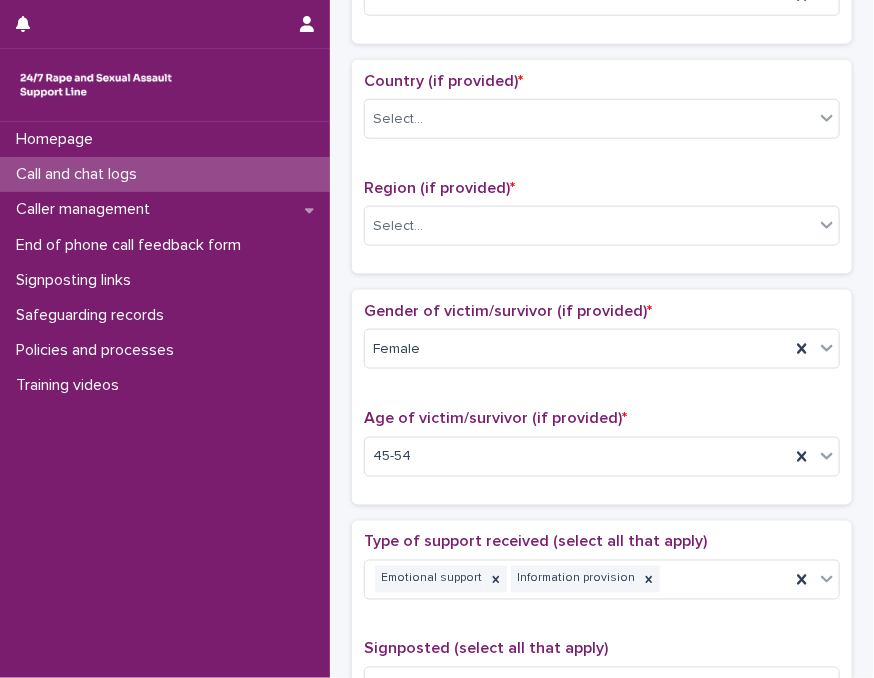 scroll, scrollTop: 680, scrollLeft: 0, axis: vertical 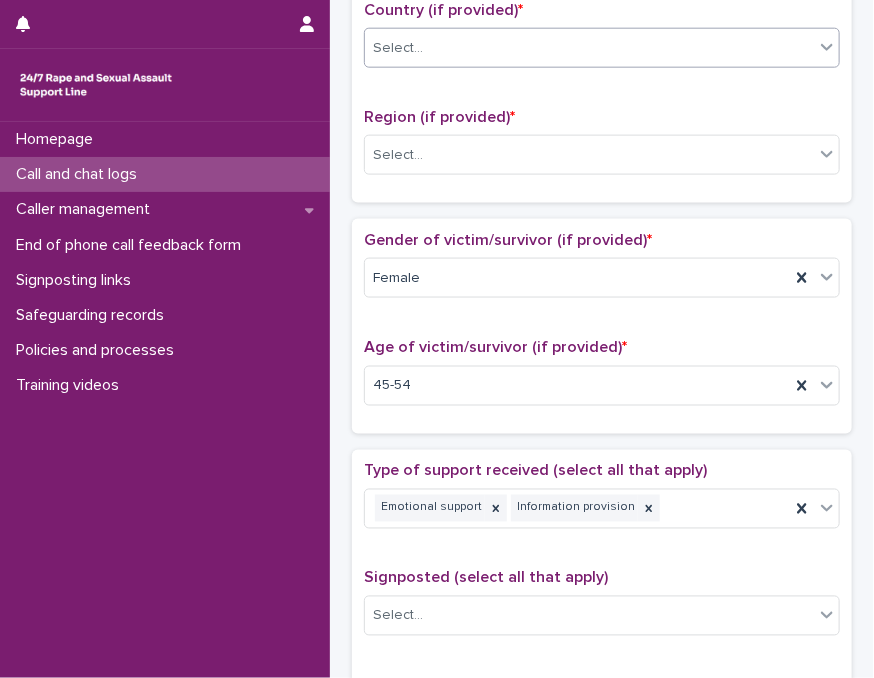 click on "Select..." at bounding box center (589, 48) 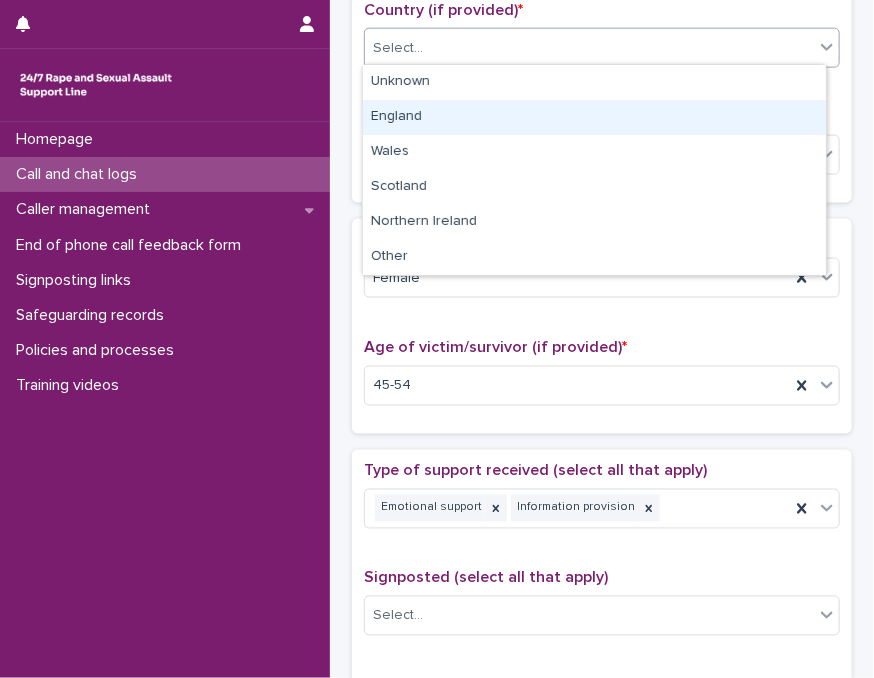 click on "England" at bounding box center (594, 117) 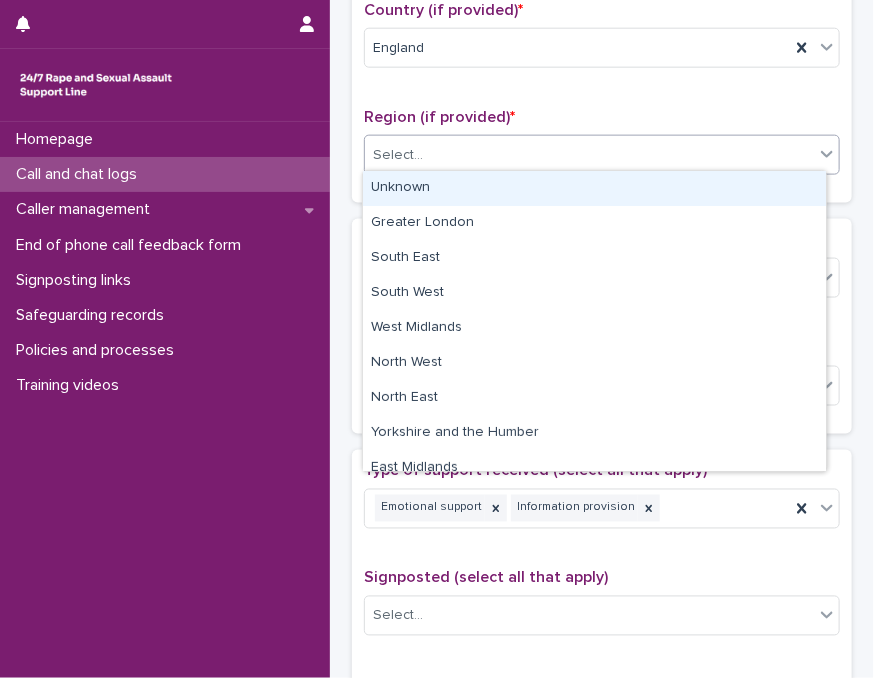 click on "Select..." at bounding box center [602, 155] 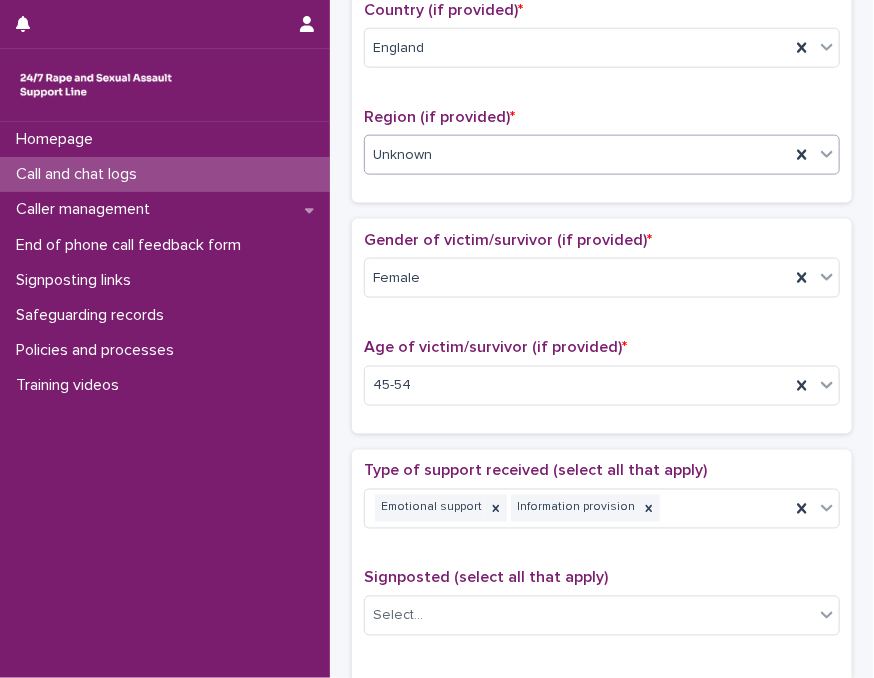click on "Region (if provided) *   option Unknown, selected.     0 results available. Select is focused ,type to refine list, press Down to open the menu,  [REGION]" at bounding box center [602, 149] 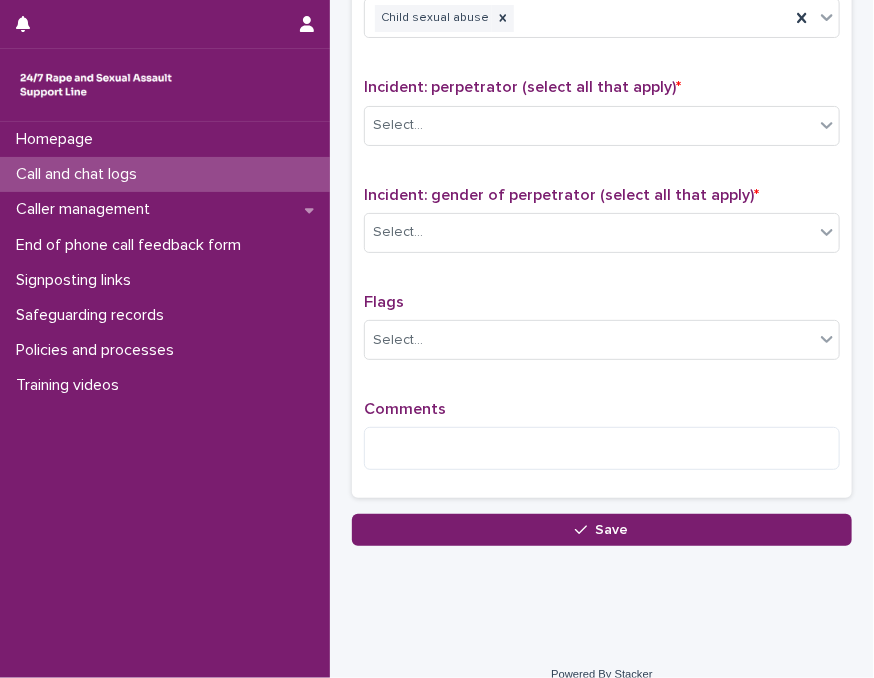 scroll, scrollTop: 1508, scrollLeft: 0, axis: vertical 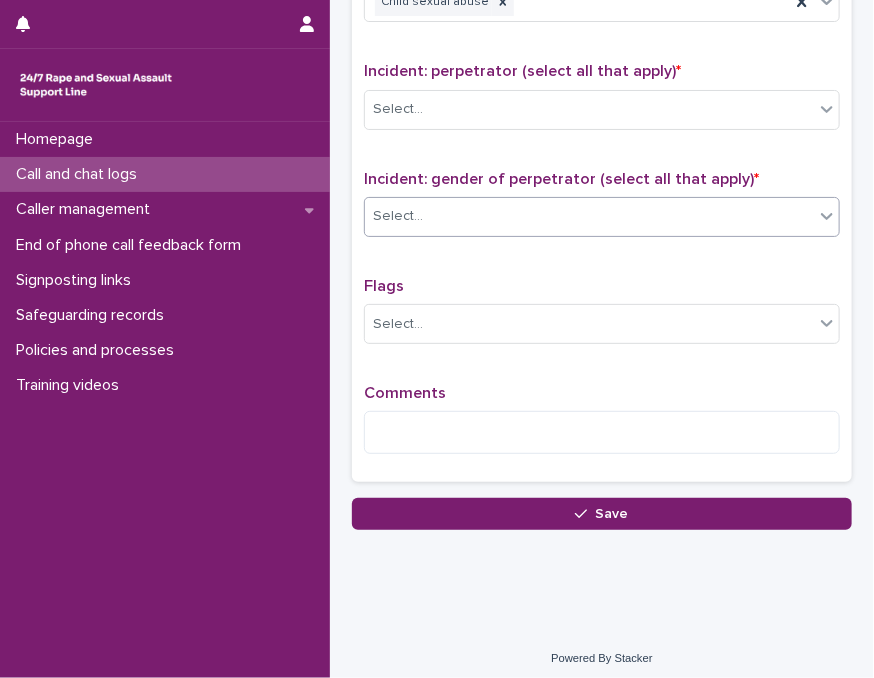 click on "Select..." at bounding box center [589, 216] 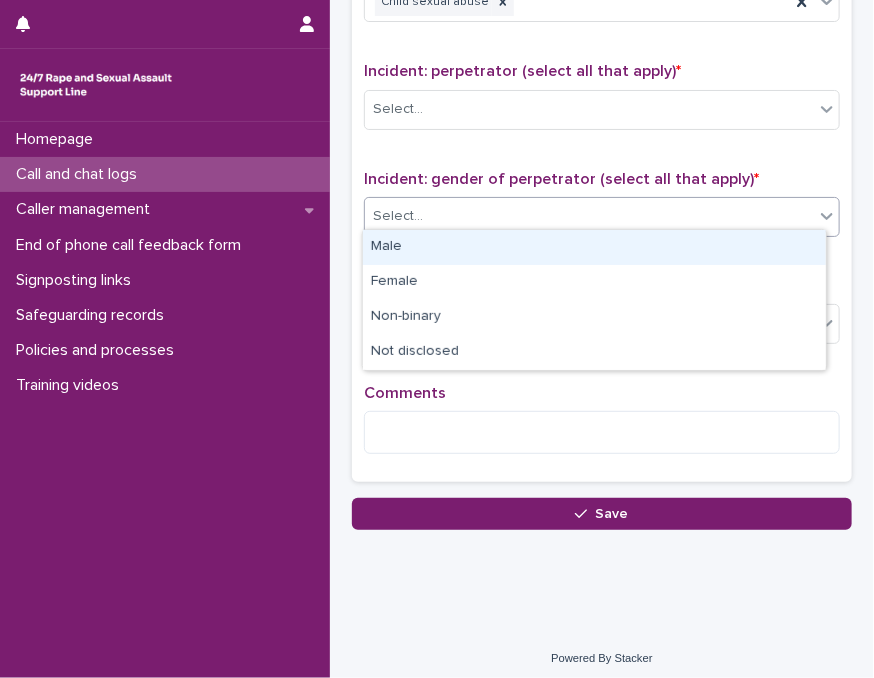 click on "Male" at bounding box center [594, 247] 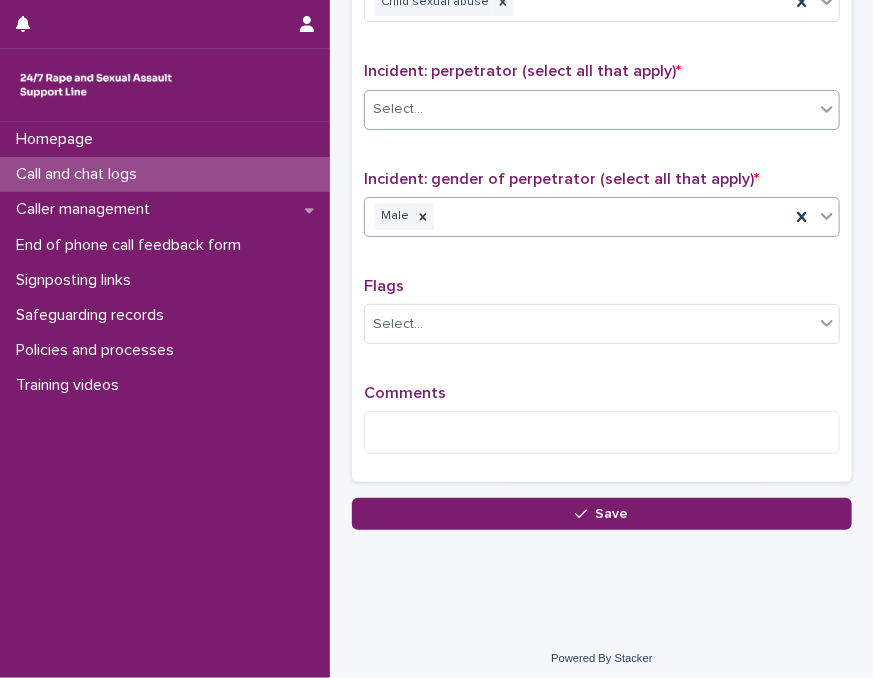 click on "Select..." at bounding box center [589, 109] 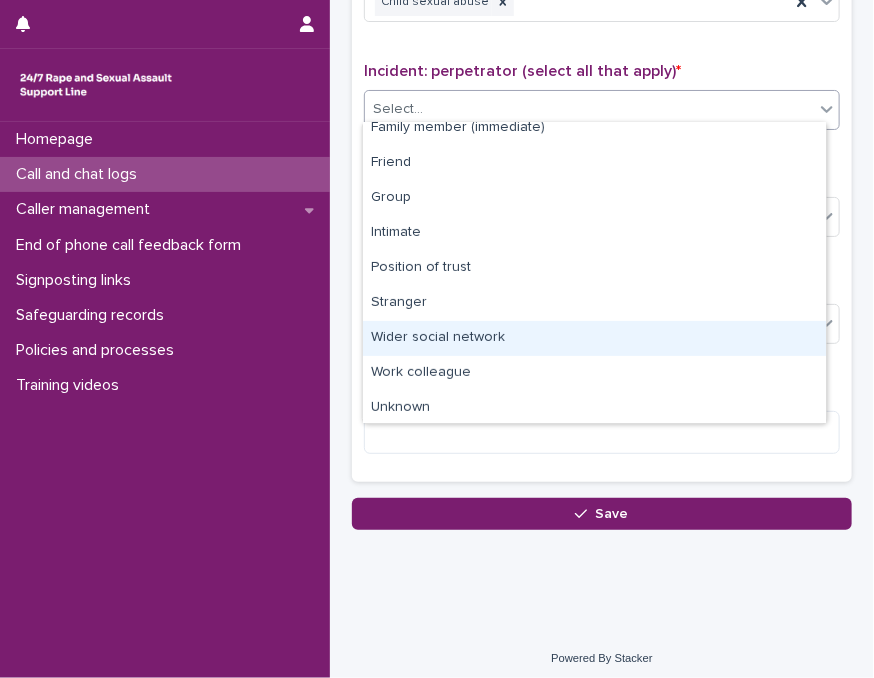 scroll, scrollTop: 84, scrollLeft: 0, axis: vertical 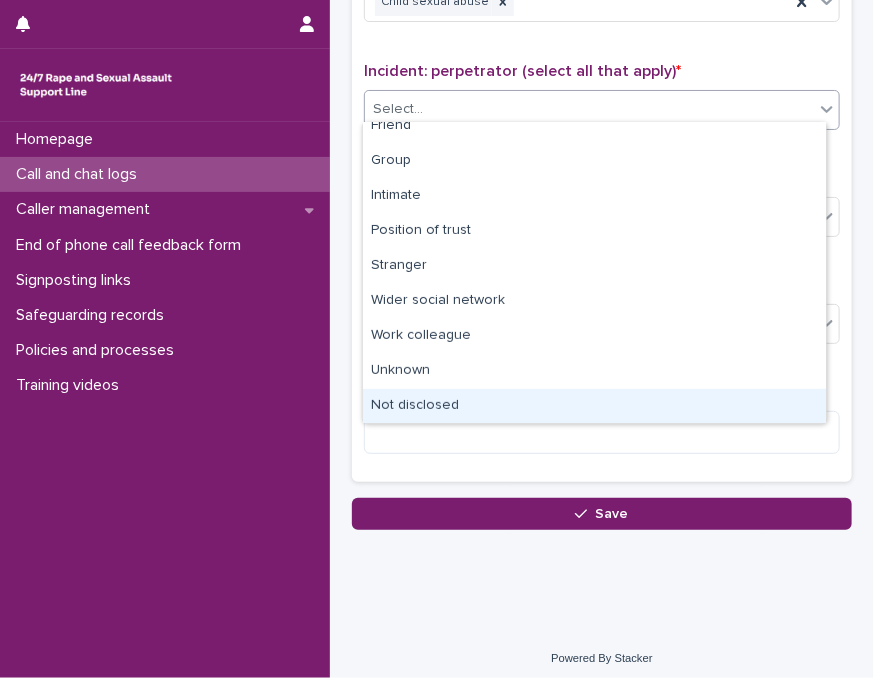 click on "Not disclosed" at bounding box center [594, 406] 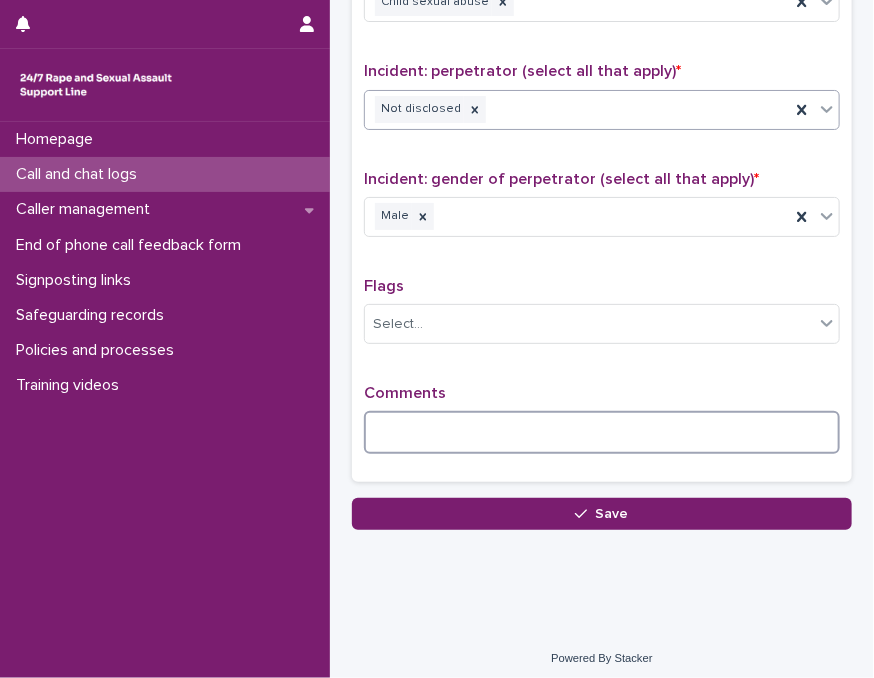 click at bounding box center [602, 432] 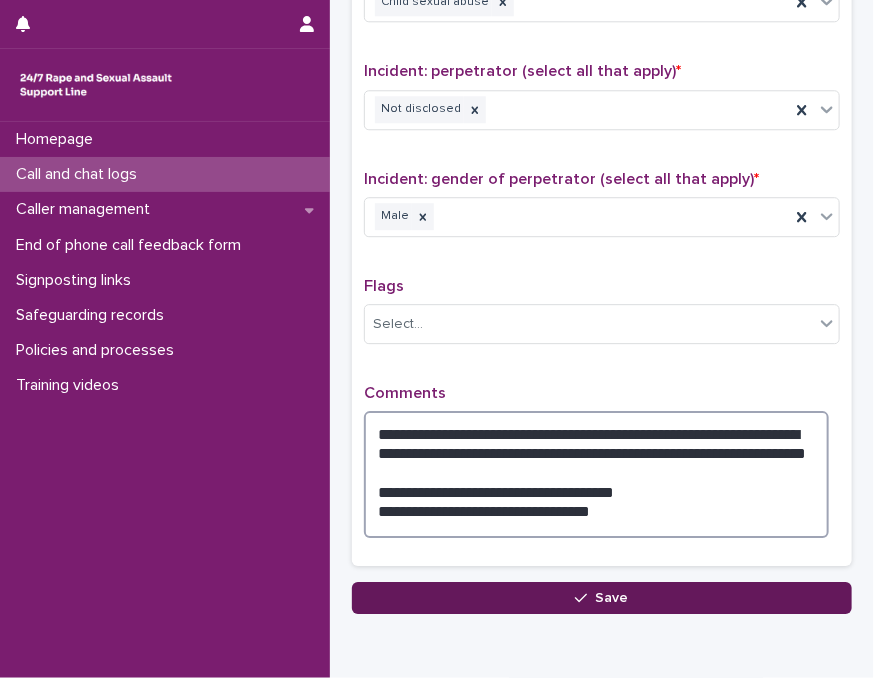 type on "**********" 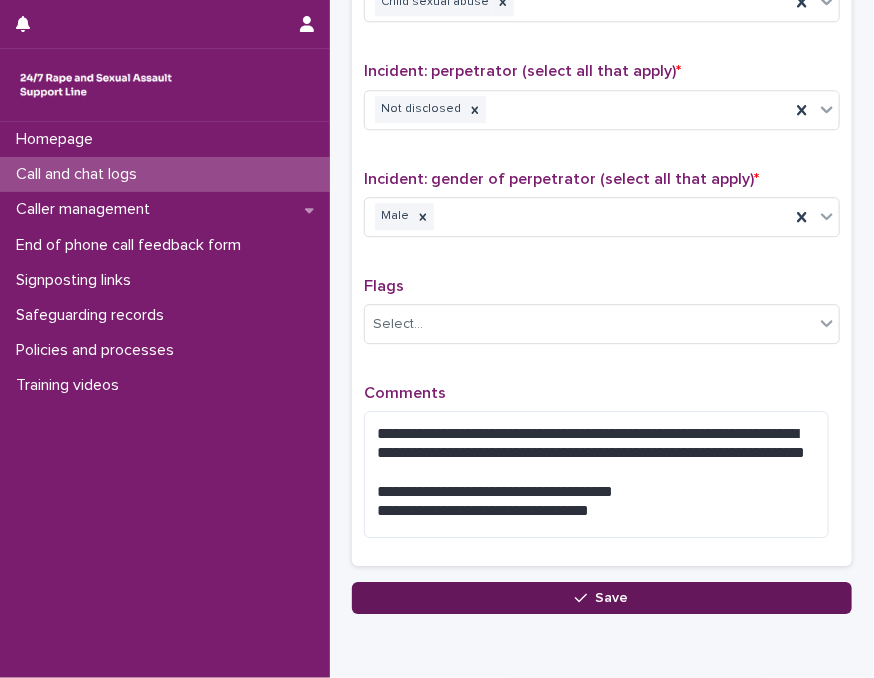 click on "Save" at bounding box center (602, 598) 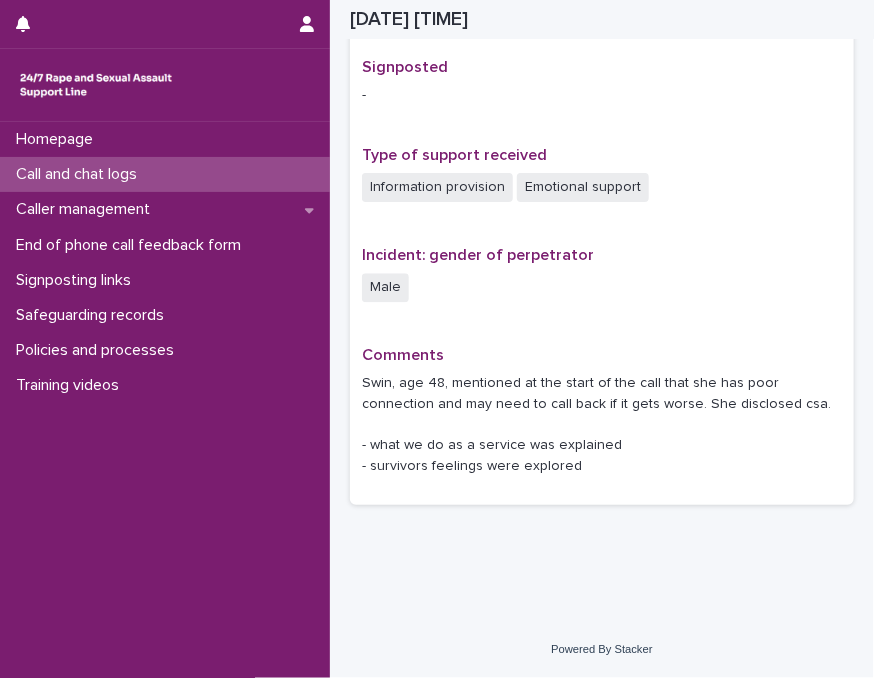 scroll, scrollTop: 1264, scrollLeft: 0, axis: vertical 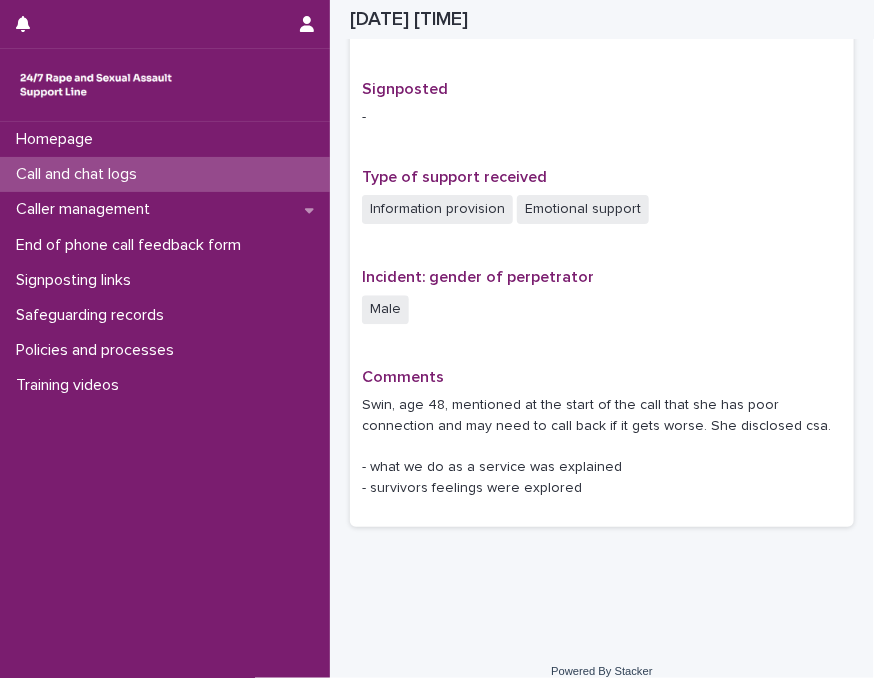 click on "Call and chat logs" at bounding box center [80, 174] 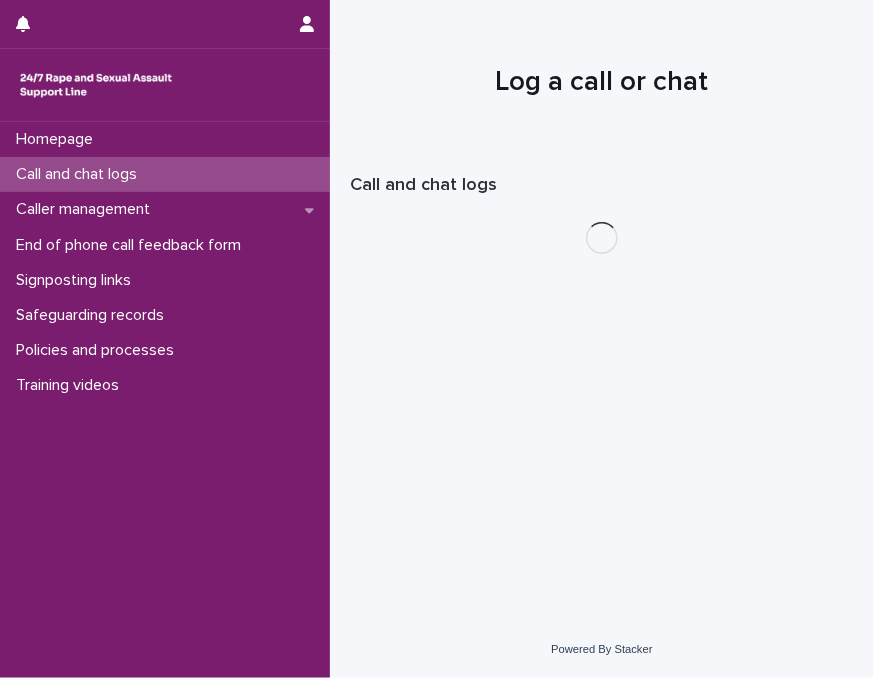 scroll, scrollTop: 0, scrollLeft: 0, axis: both 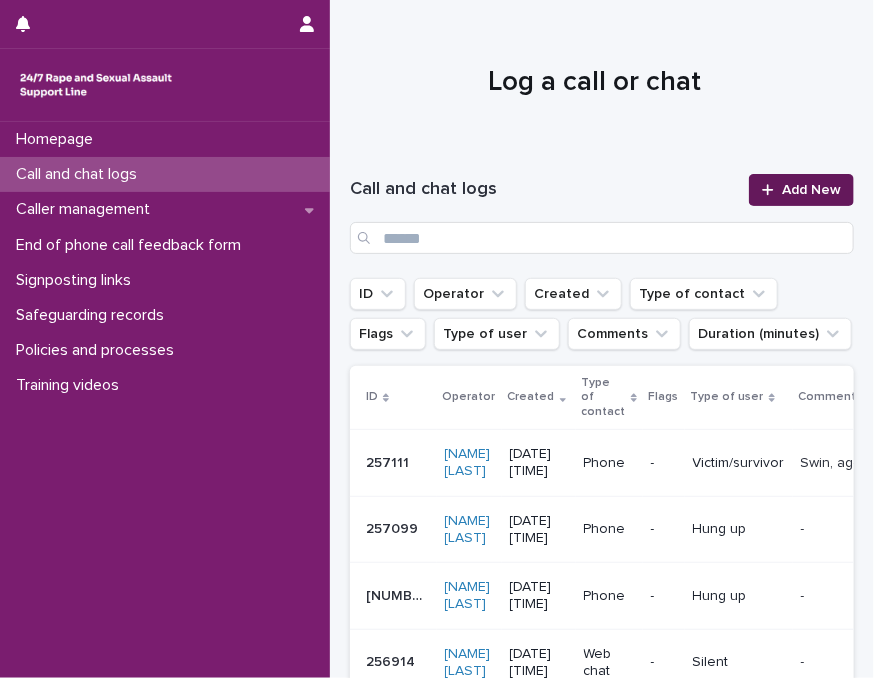 click on "Add New" at bounding box center (811, 190) 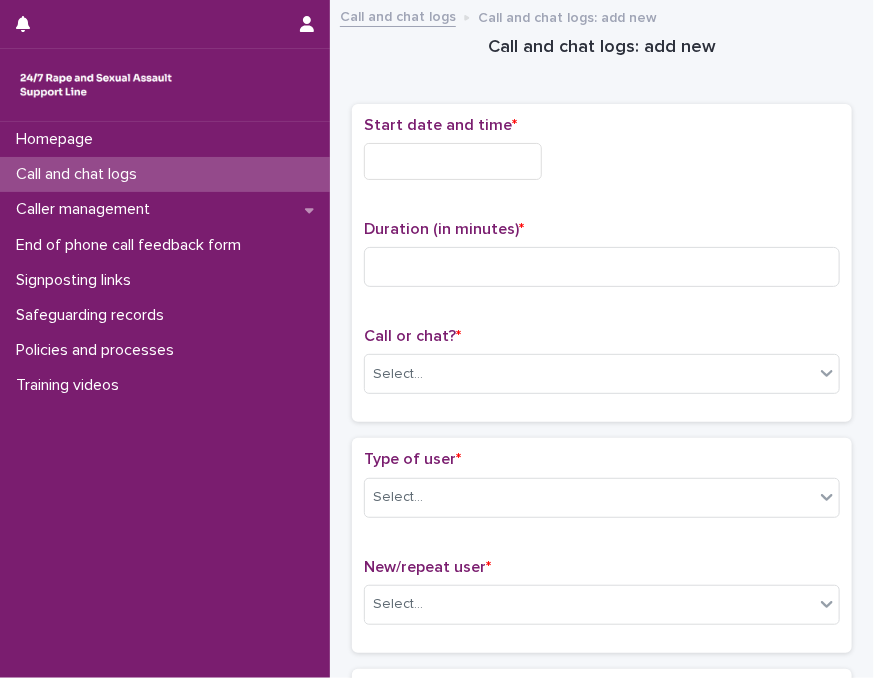 click on "Start date and time *" at bounding box center (602, 156) 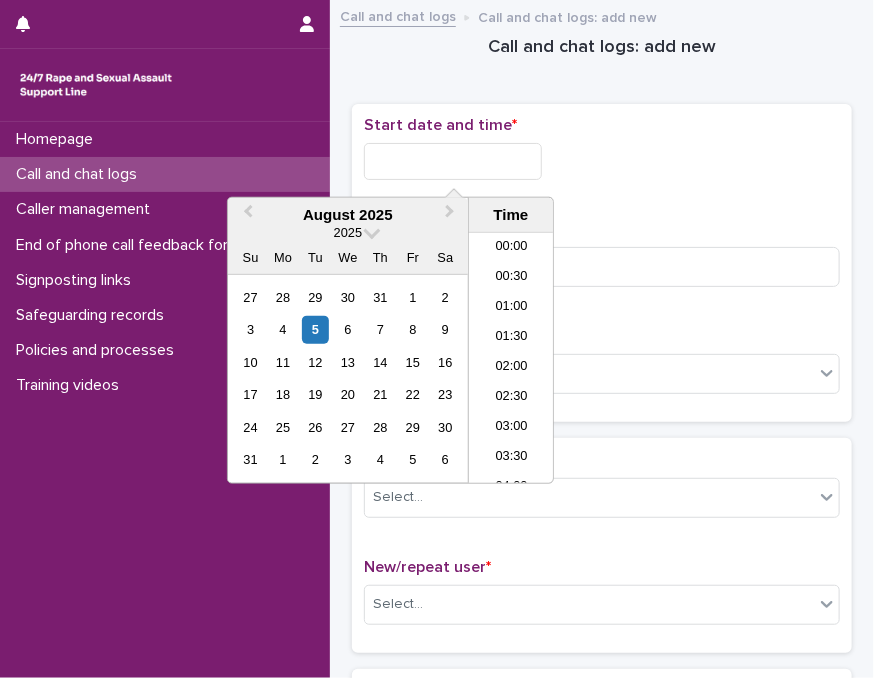 scroll, scrollTop: 640, scrollLeft: 0, axis: vertical 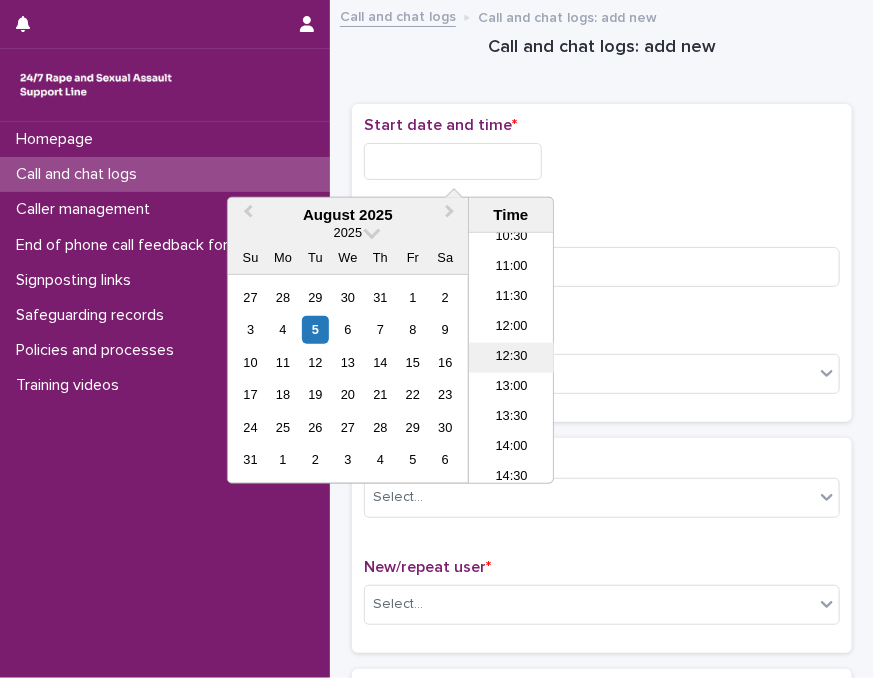 click on "12:30" at bounding box center (511, 358) 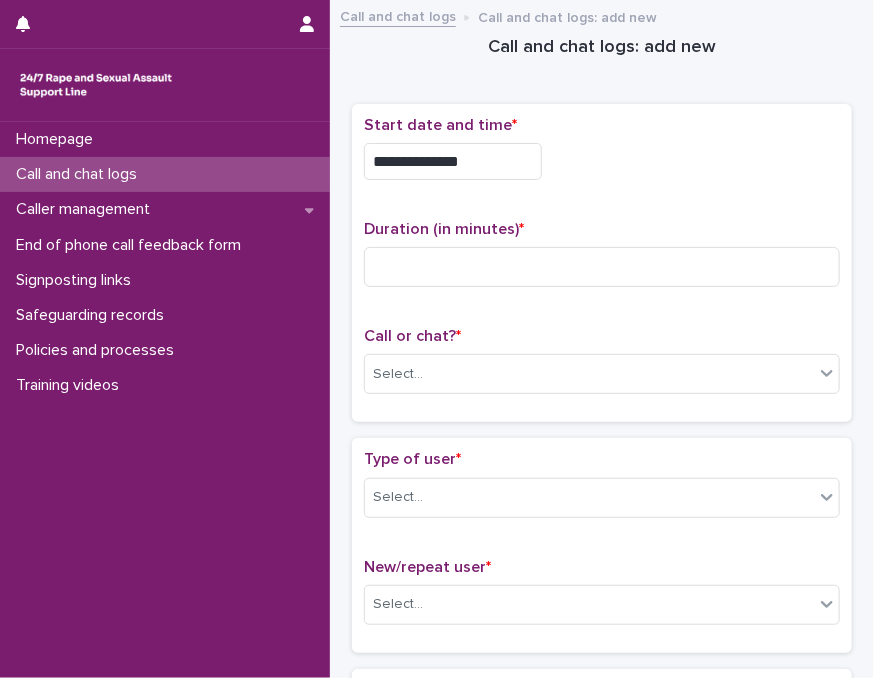 click on "**********" at bounding box center (453, 161) 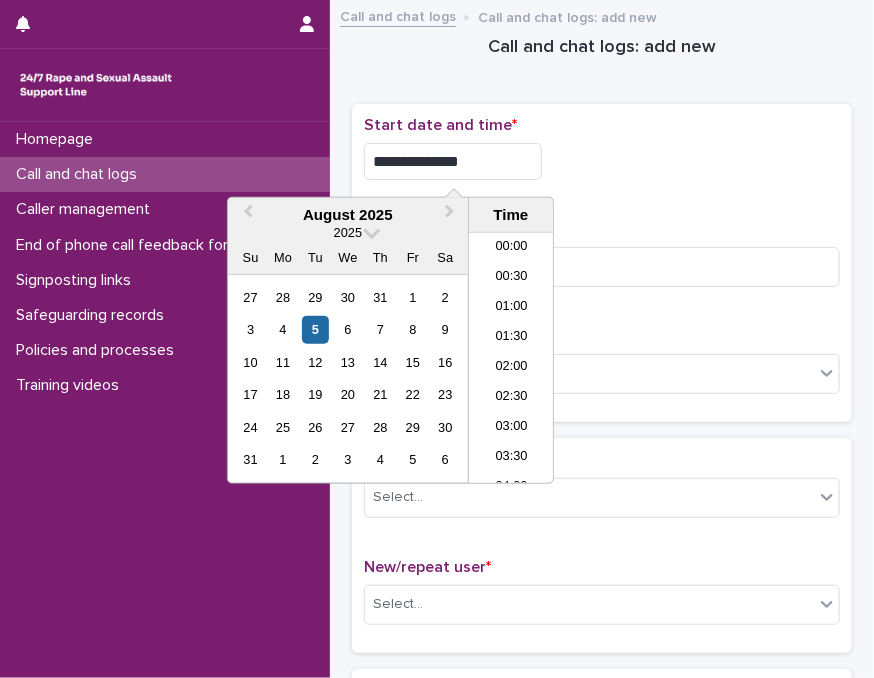 click on "**********" at bounding box center (453, 161) 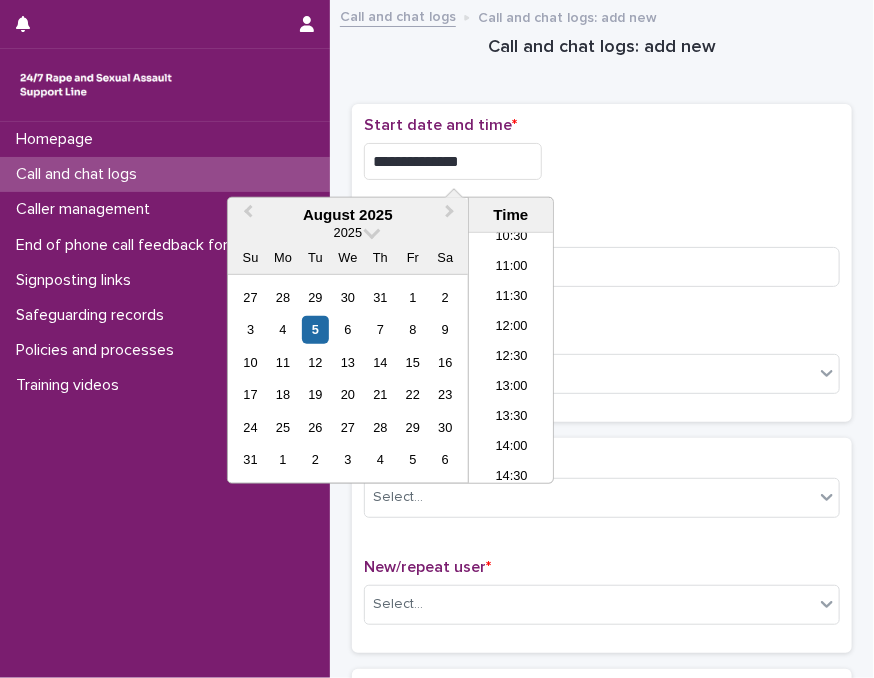 type on "**********" 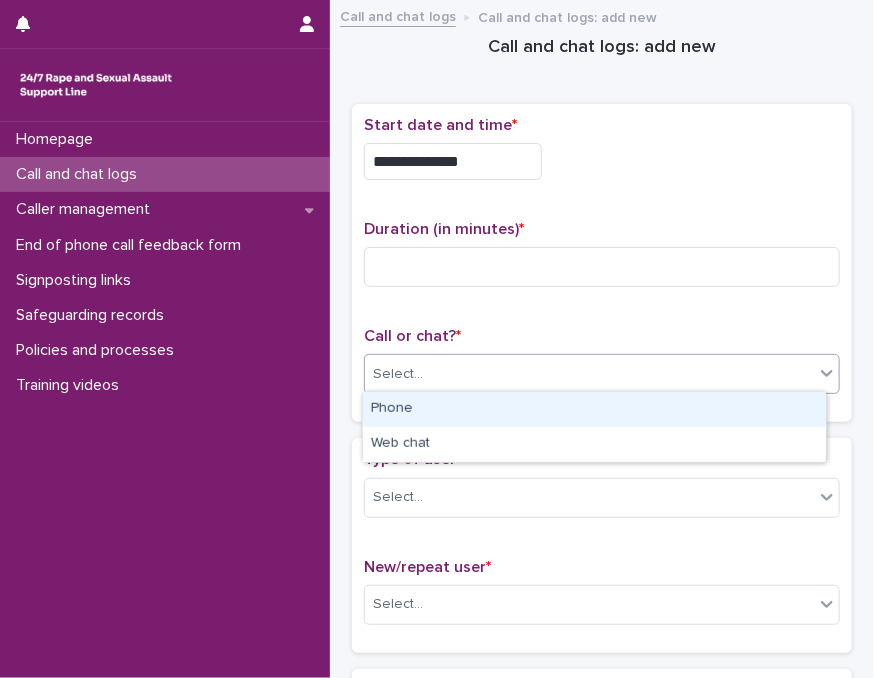 click on "Select..." at bounding box center [589, 374] 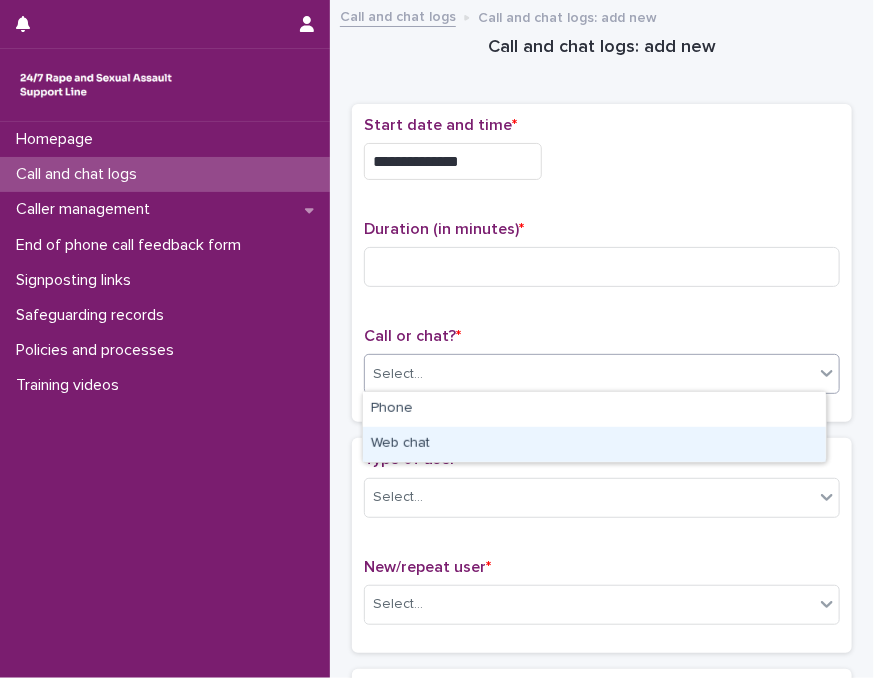 click on "Web chat" at bounding box center (594, 444) 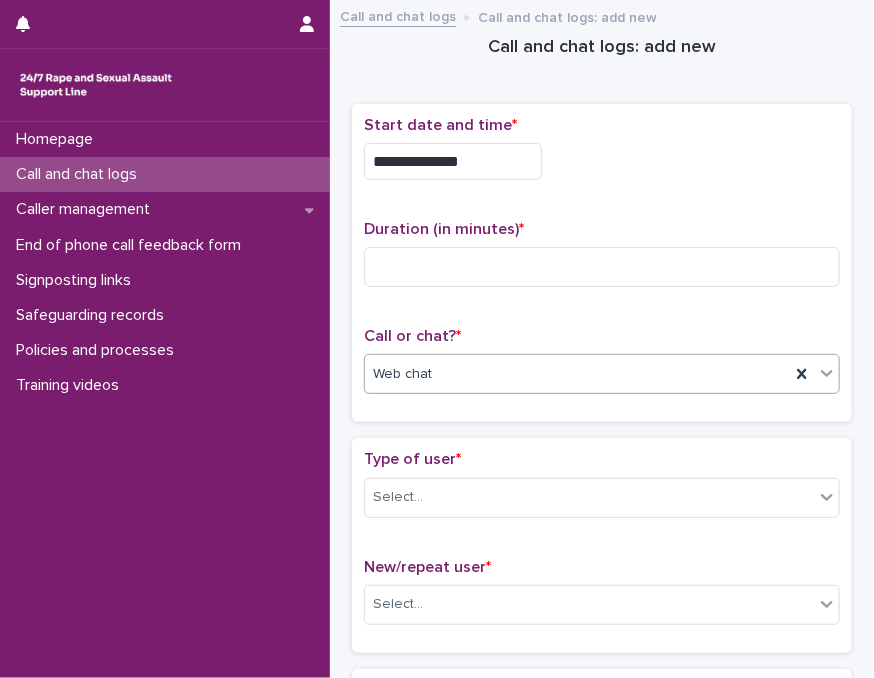 click on "**********" at bounding box center (602, 263) 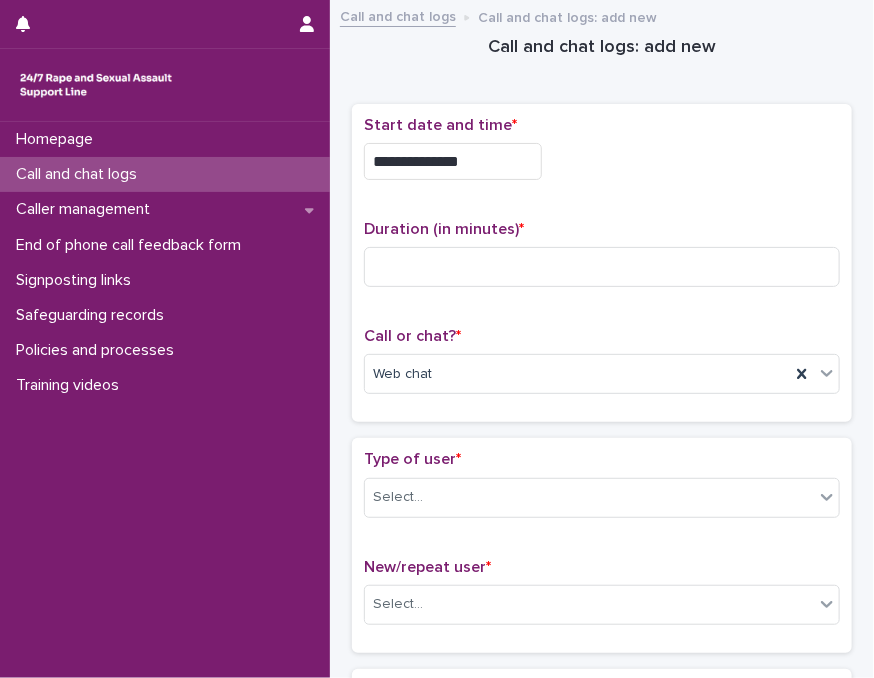 click on "Call or chat? * Web chat" at bounding box center (602, 368) 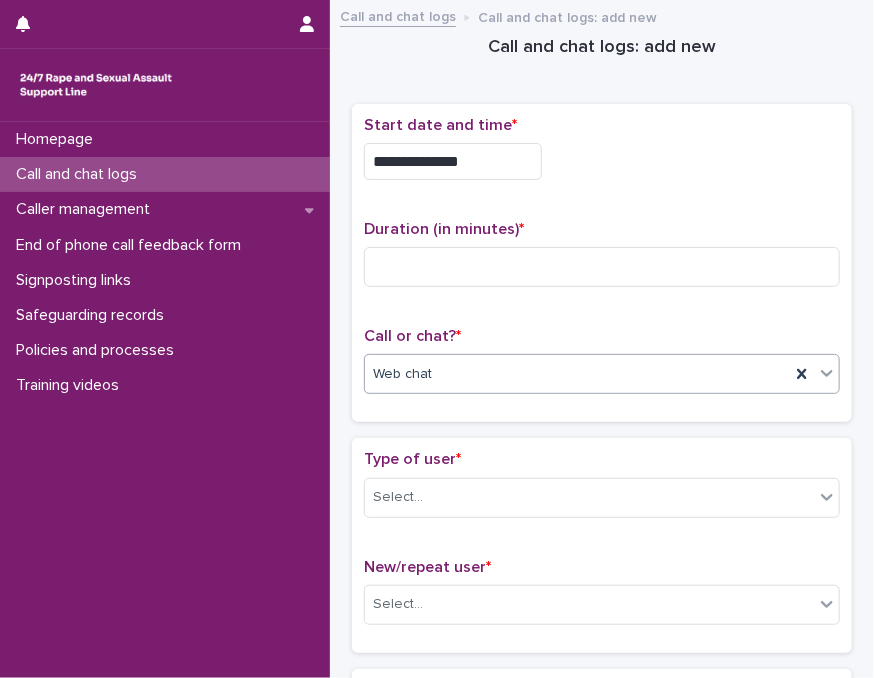 click on "Web chat" at bounding box center (577, 374) 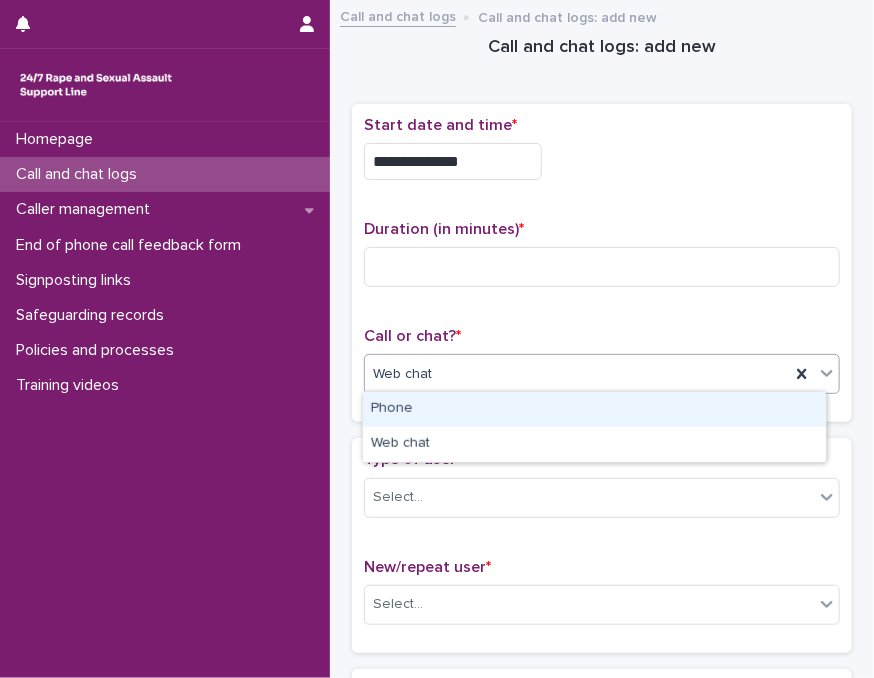 click on "Phone" at bounding box center (594, 409) 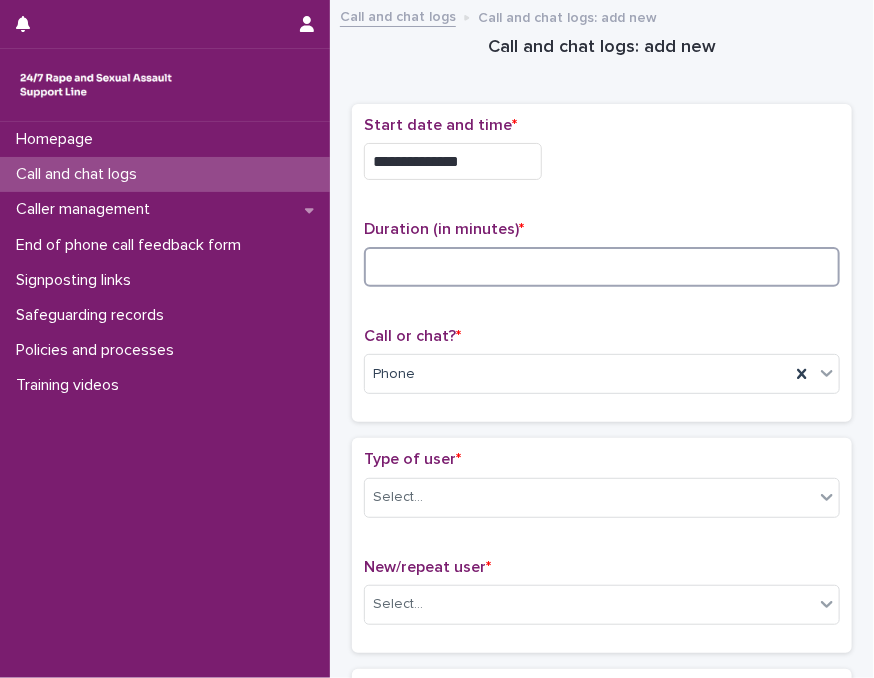 click at bounding box center [602, 267] 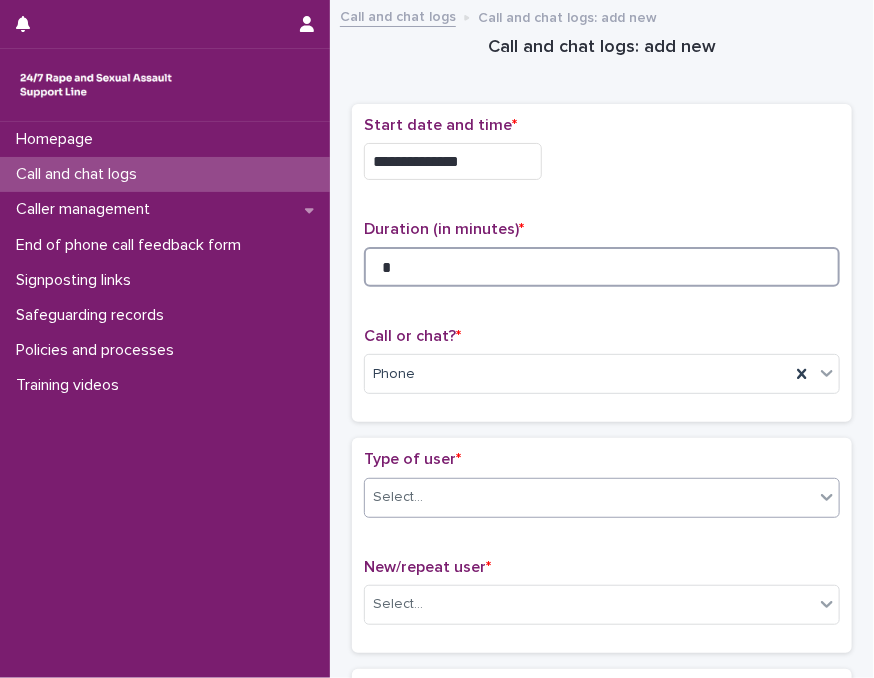 type on "*" 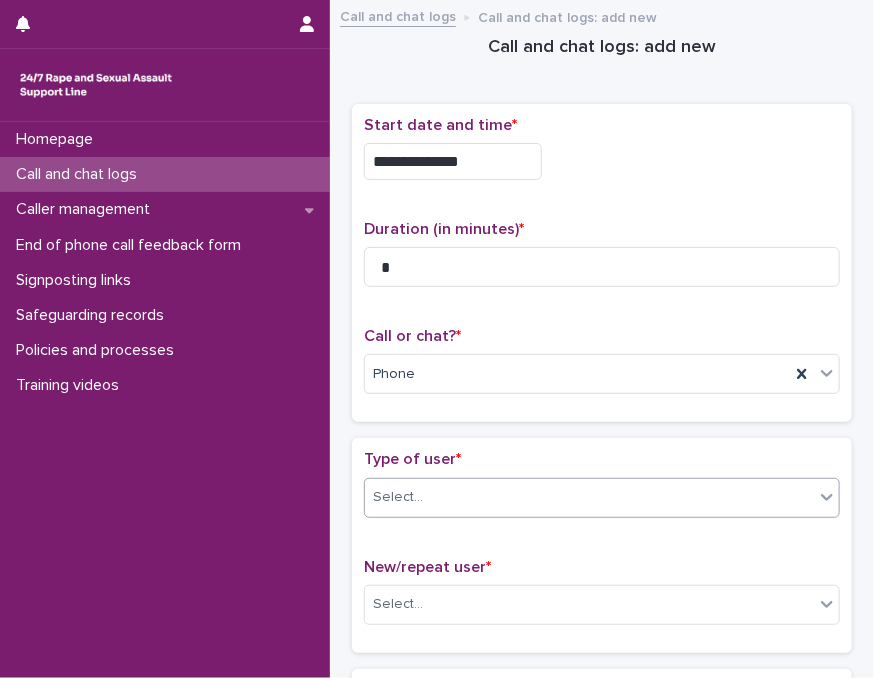 click on "Select..." at bounding box center [589, 497] 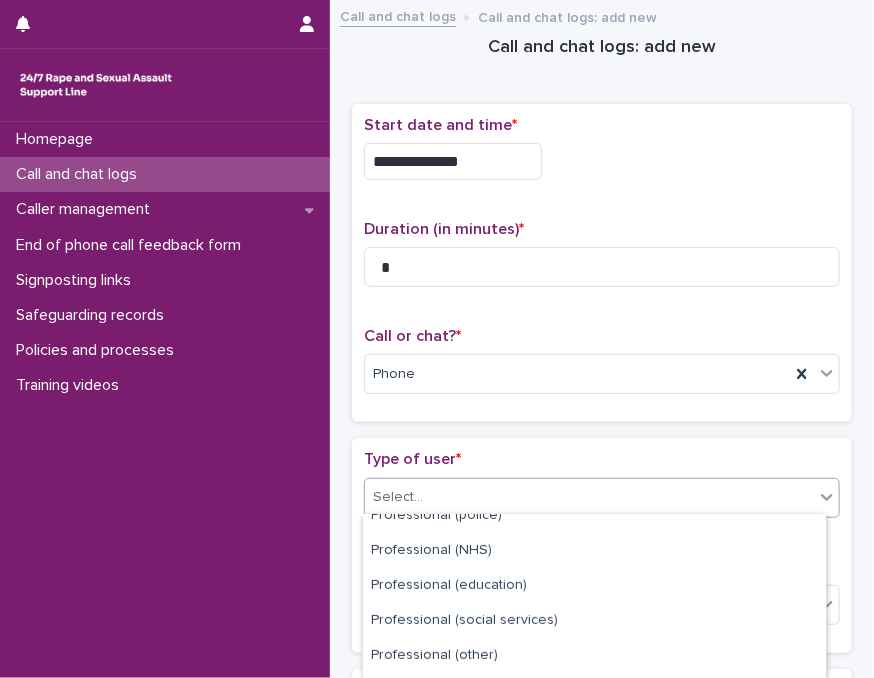scroll, scrollTop: 360, scrollLeft: 0, axis: vertical 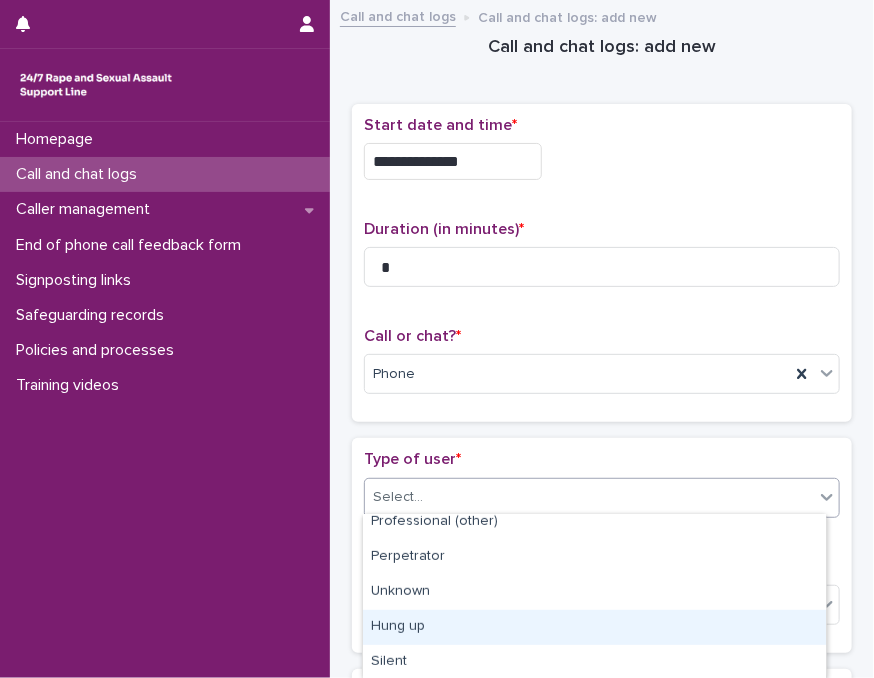 click on "Hung up" at bounding box center [594, 627] 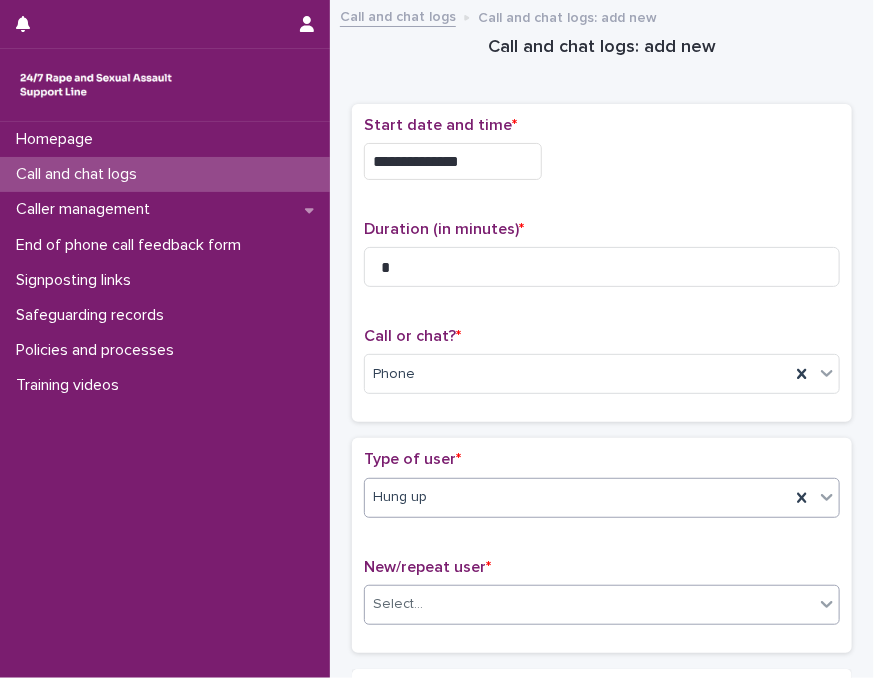 click on "Select..." at bounding box center (589, 604) 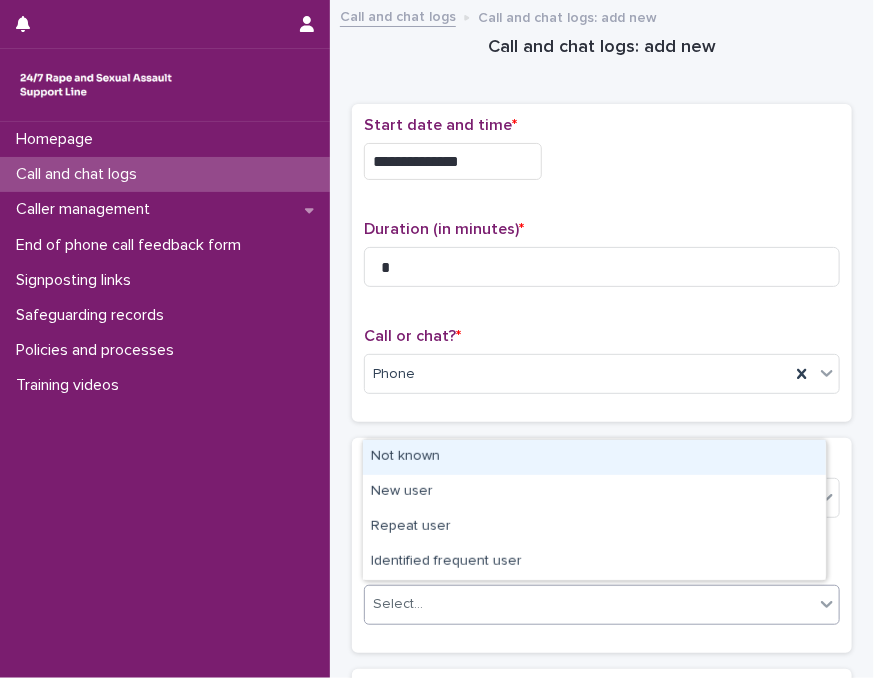 click on "Not known" at bounding box center (594, 457) 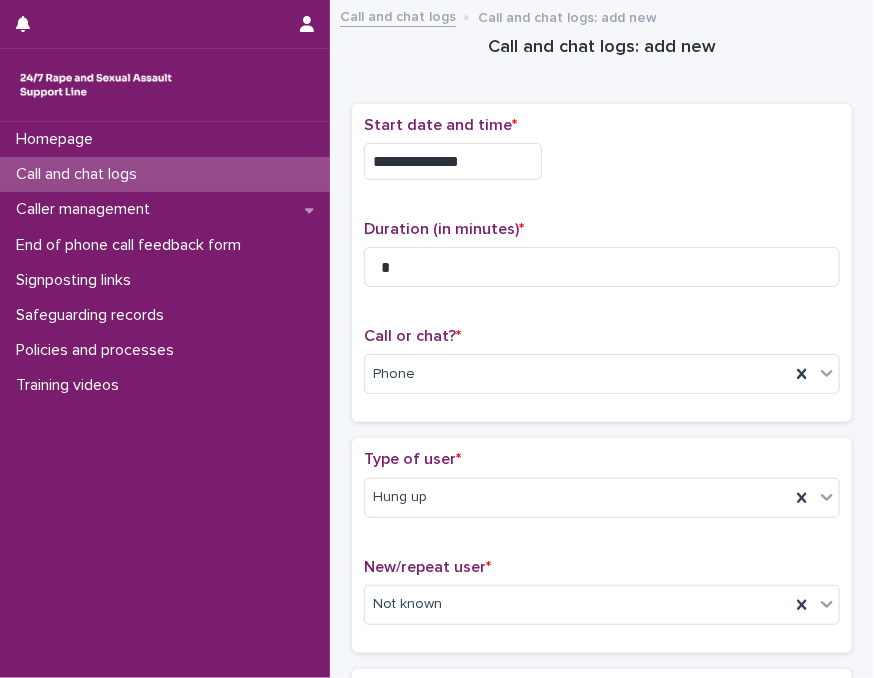 click on "Type of user *" at bounding box center [602, 459] 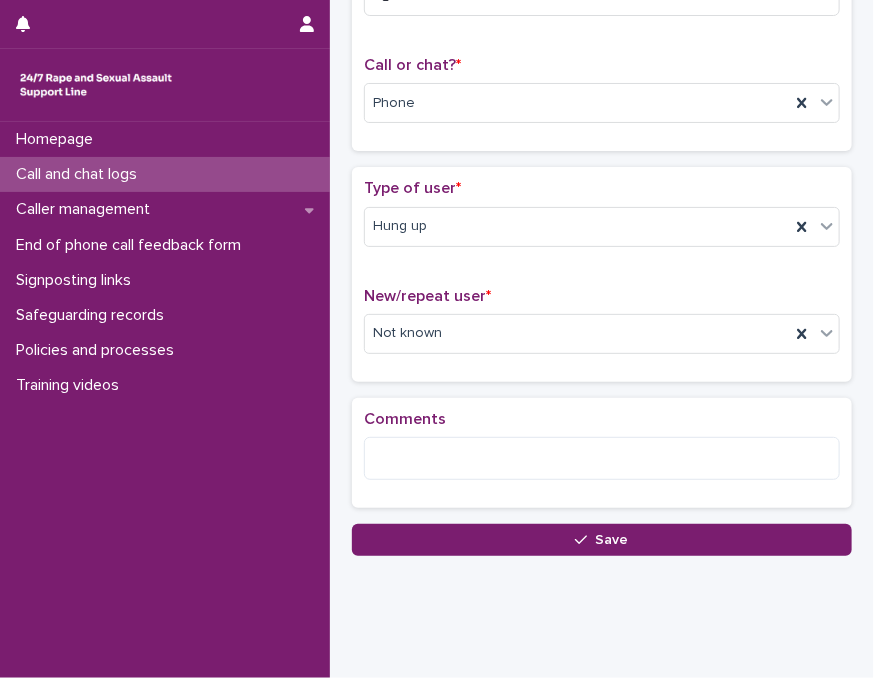 scroll, scrollTop: 300, scrollLeft: 0, axis: vertical 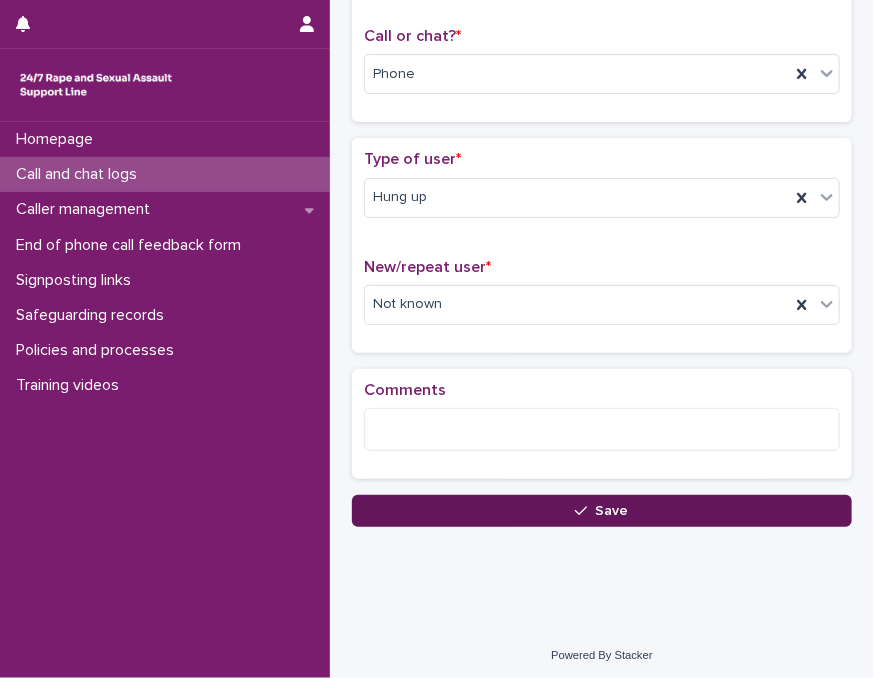 click on "Save" at bounding box center (602, 511) 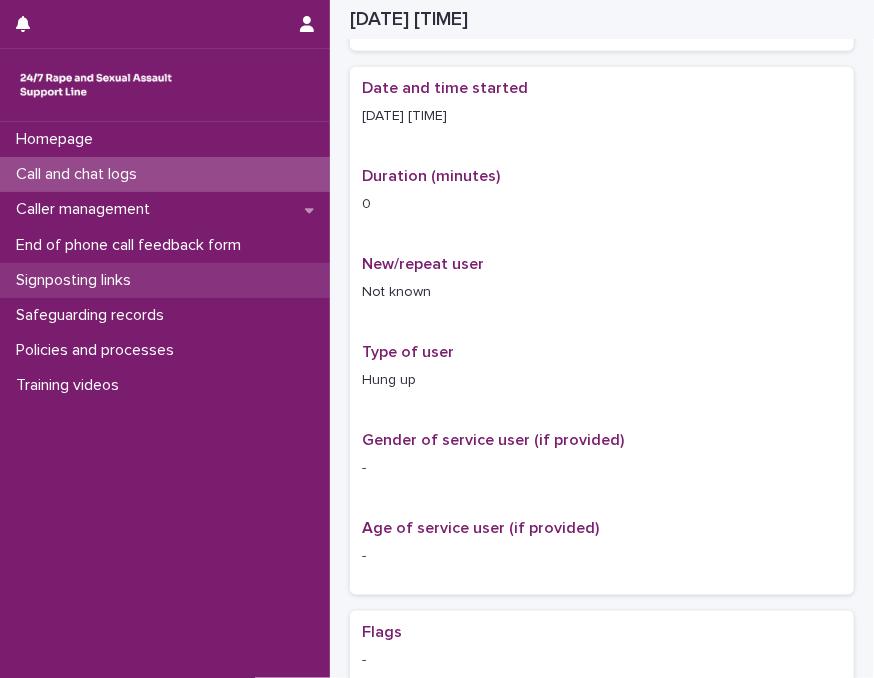 scroll, scrollTop: 323, scrollLeft: 0, axis: vertical 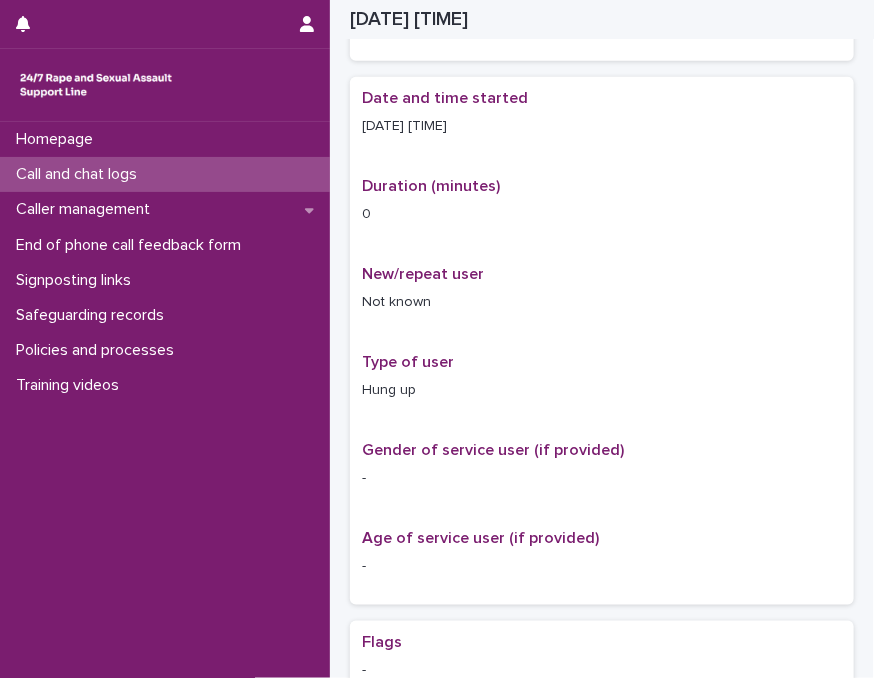 click on "Call and chat logs" at bounding box center (165, 174) 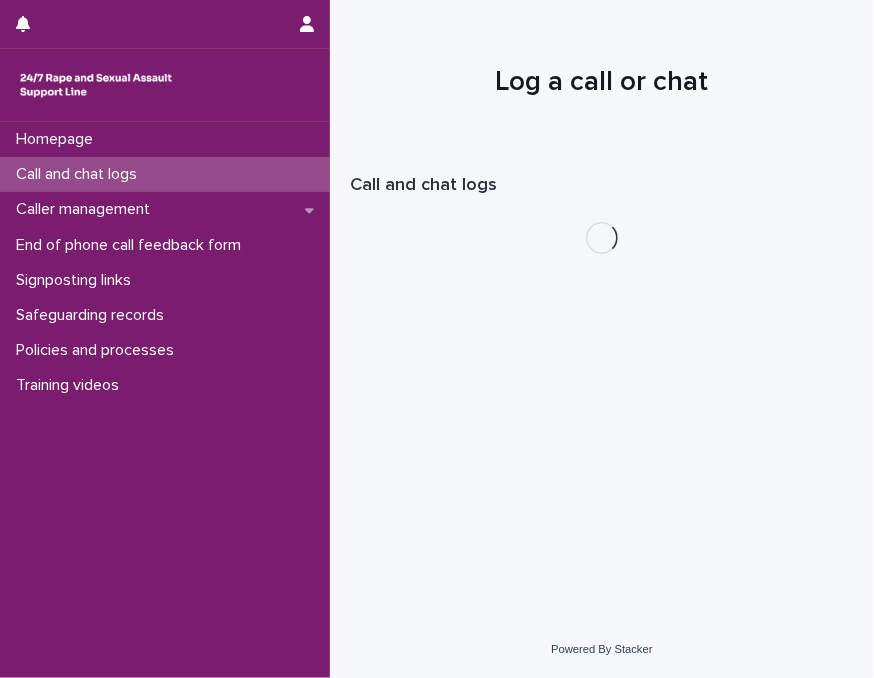 scroll, scrollTop: 0, scrollLeft: 0, axis: both 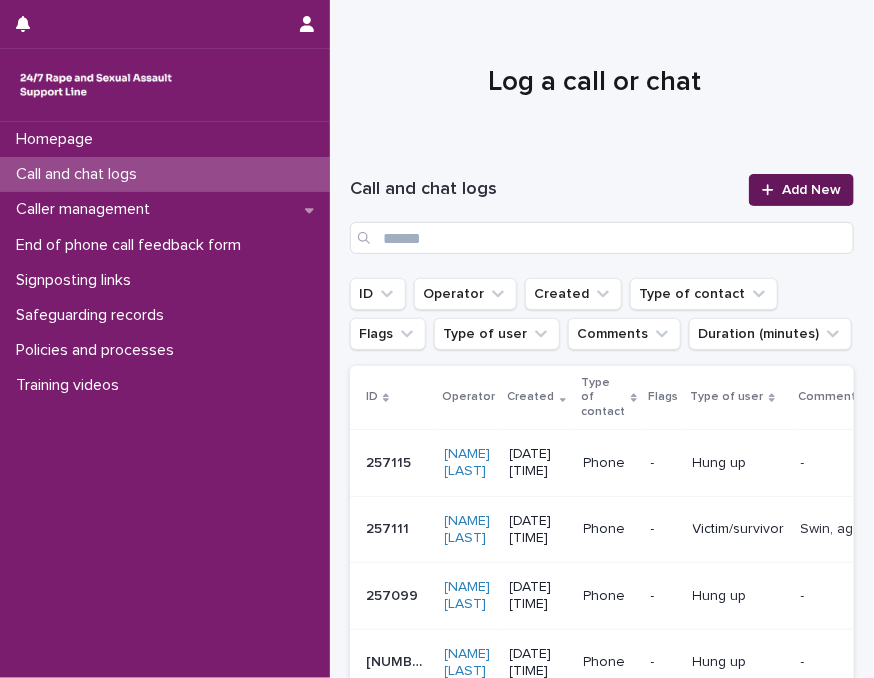 click on "Call and chat logs Add New" at bounding box center [602, 214] 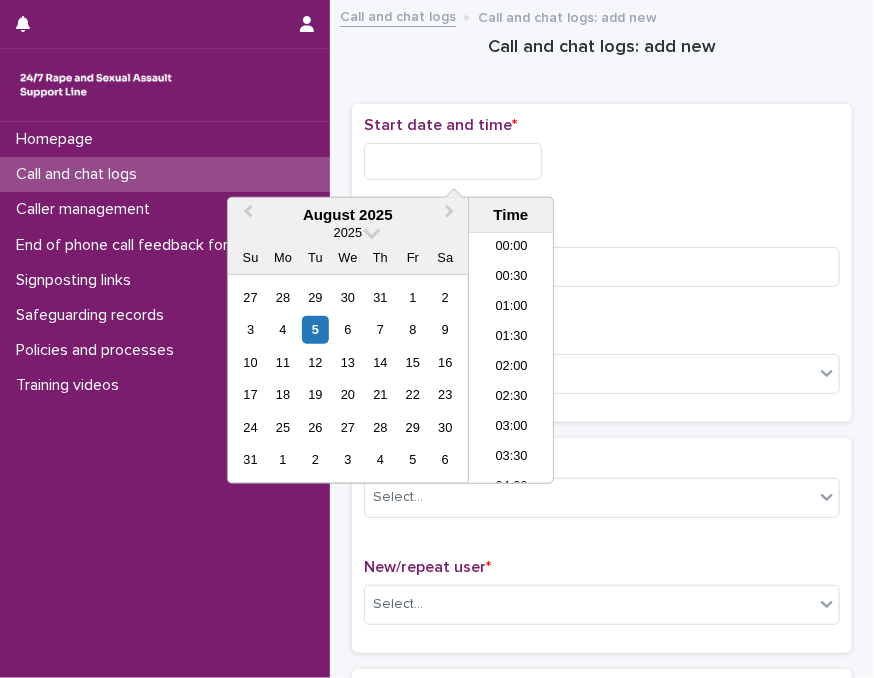 click at bounding box center (453, 161) 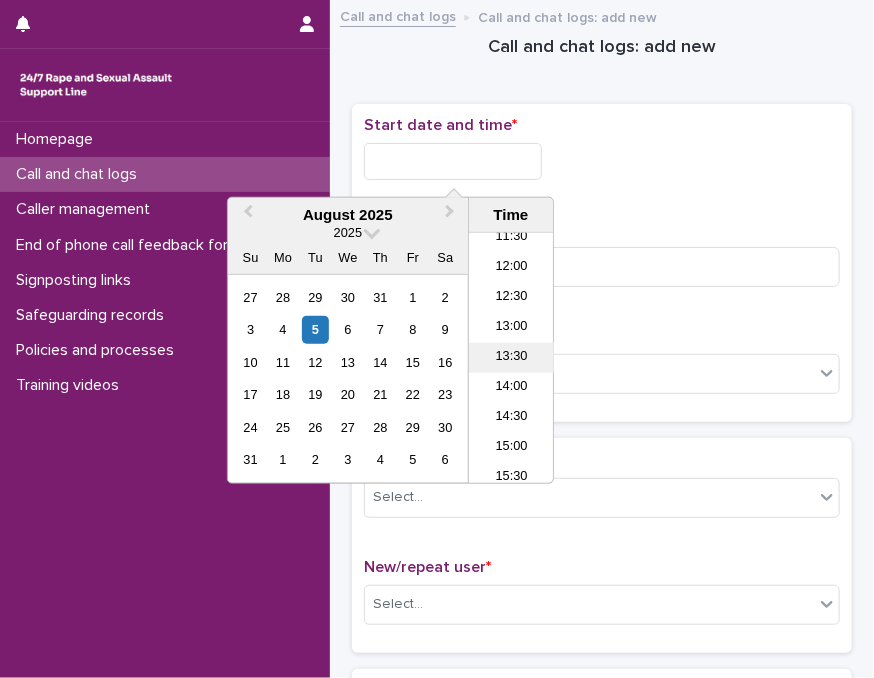 click on "13:30" at bounding box center (511, 358) 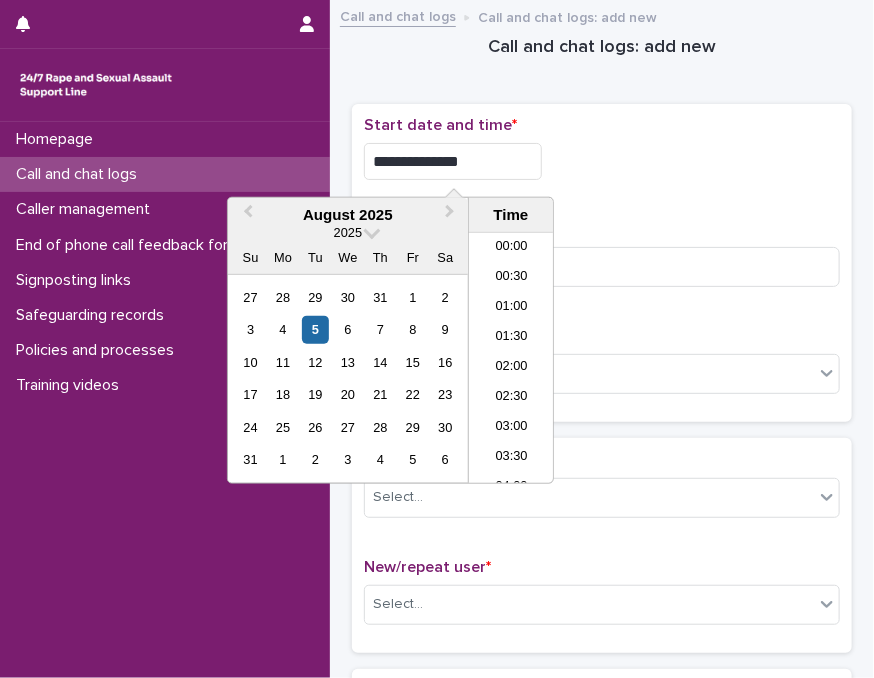 click on "**********" at bounding box center (453, 161) 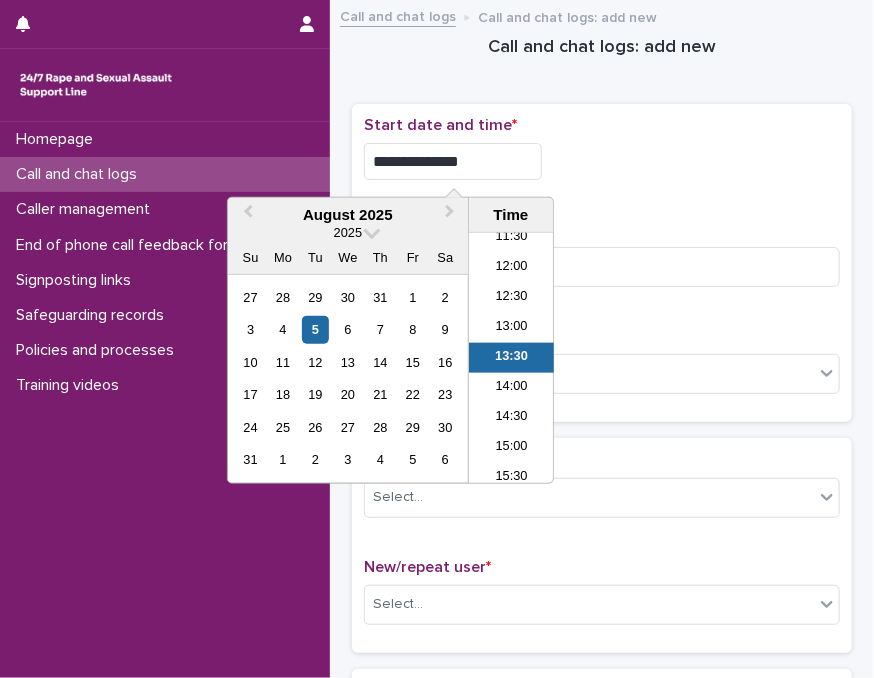 click on "**********" at bounding box center [453, 161] 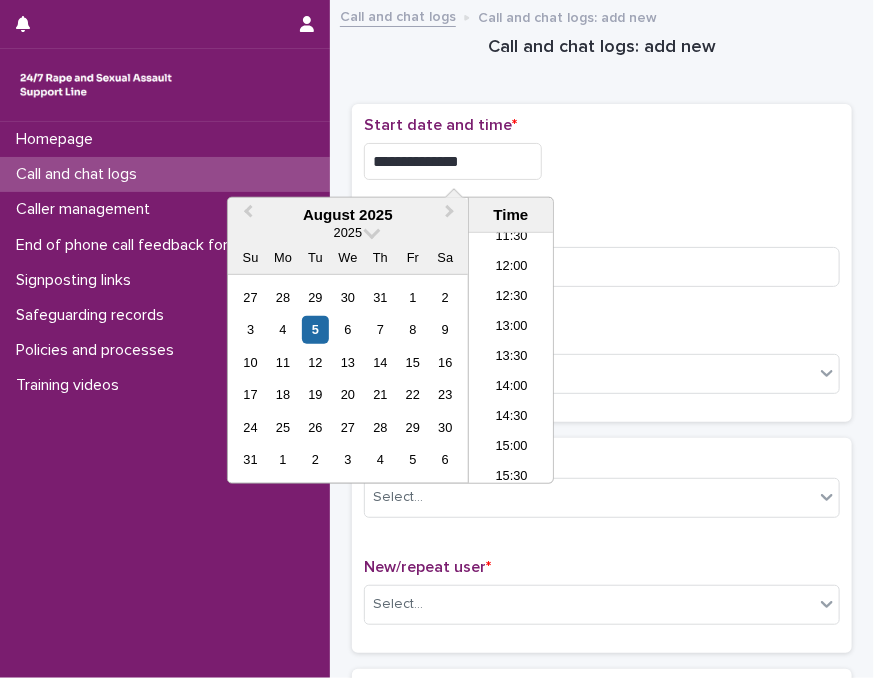 type on "**********" 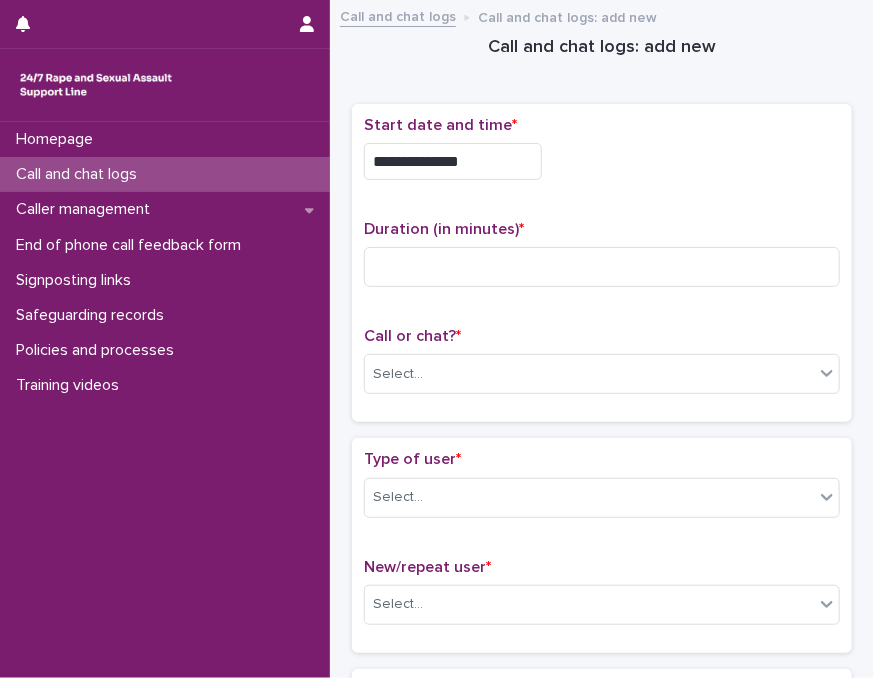 click on "**********" at bounding box center (602, 161) 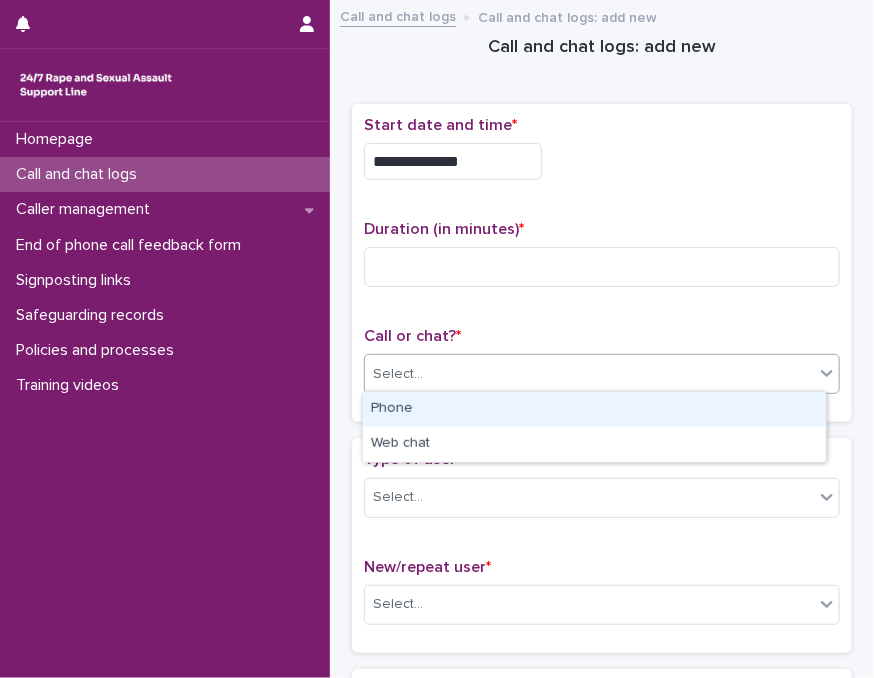 click on "Select..." at bounding box center [589, 374] 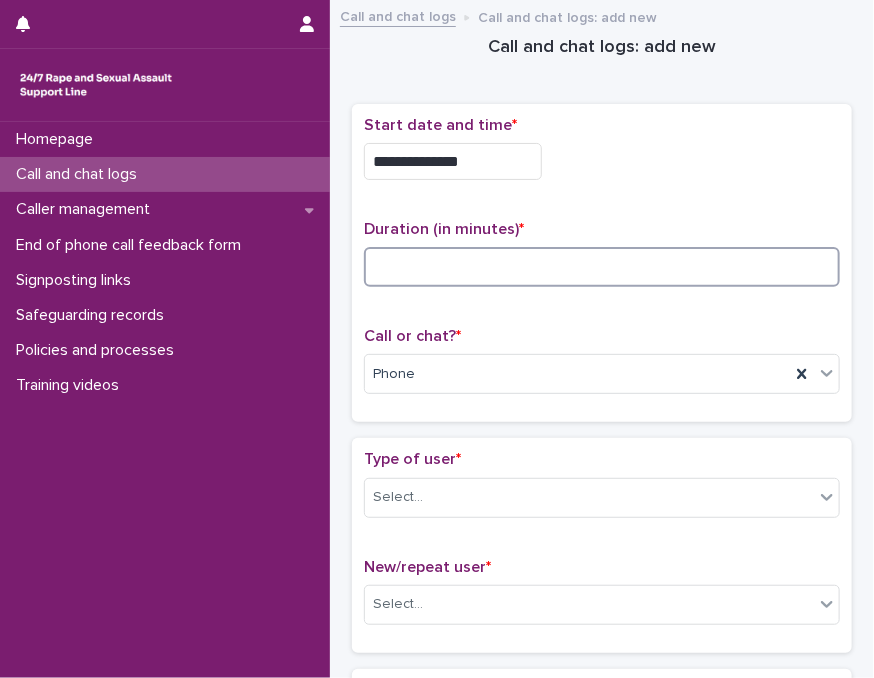 click at bounding box center [602, 267] 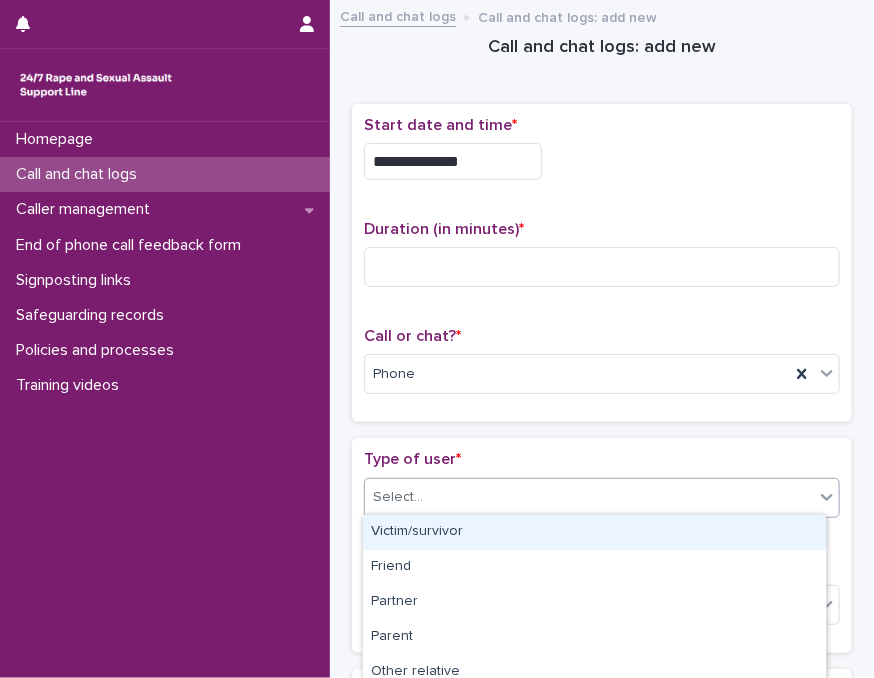 click on "Select..." at bounding box center [589, 497] 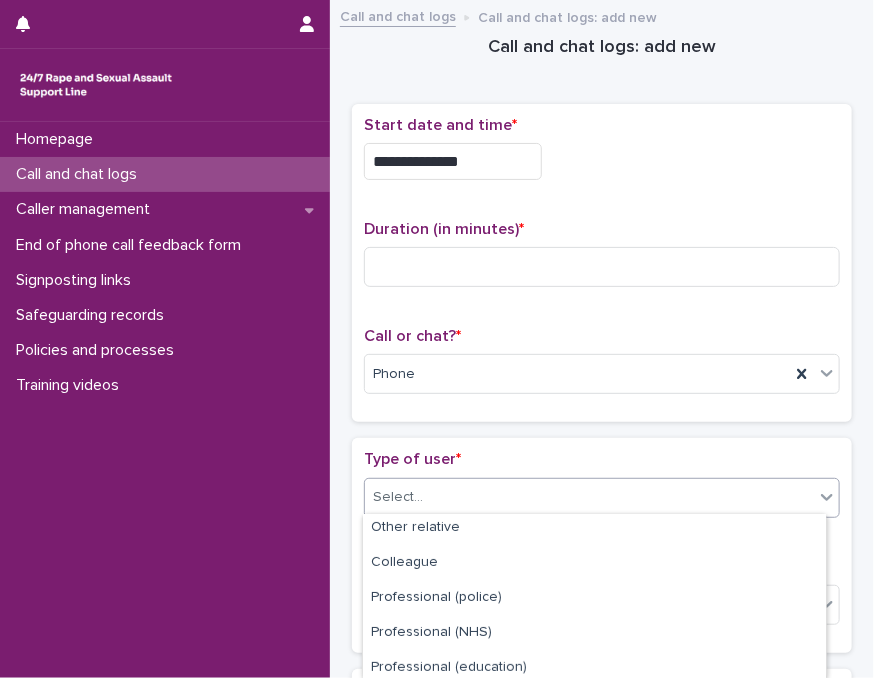 scroll, scrollTop: 360, scrollLeft: 0, axis: vertical 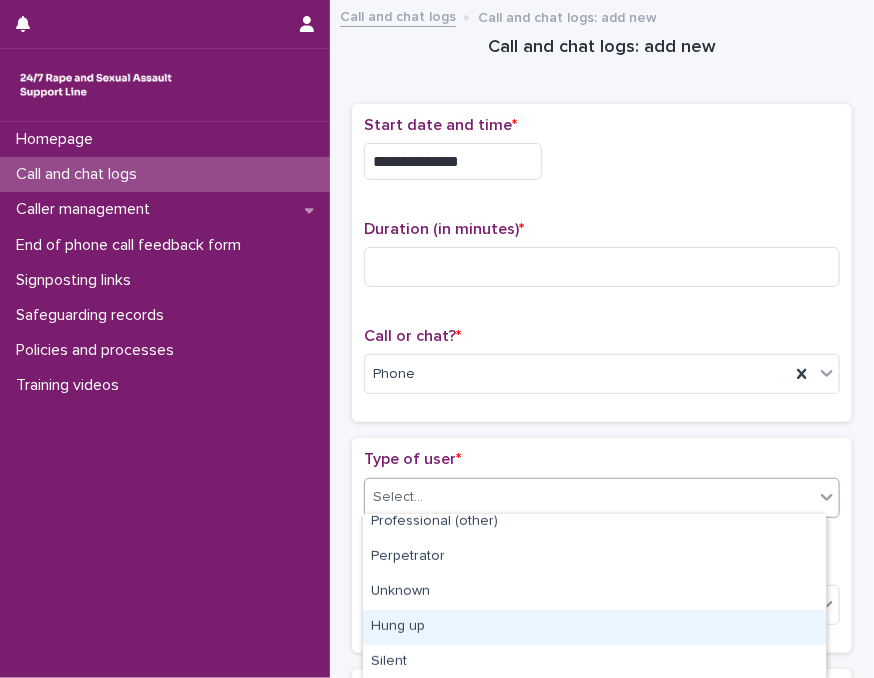 click on "Hung up" at bounding box center [594, 627] 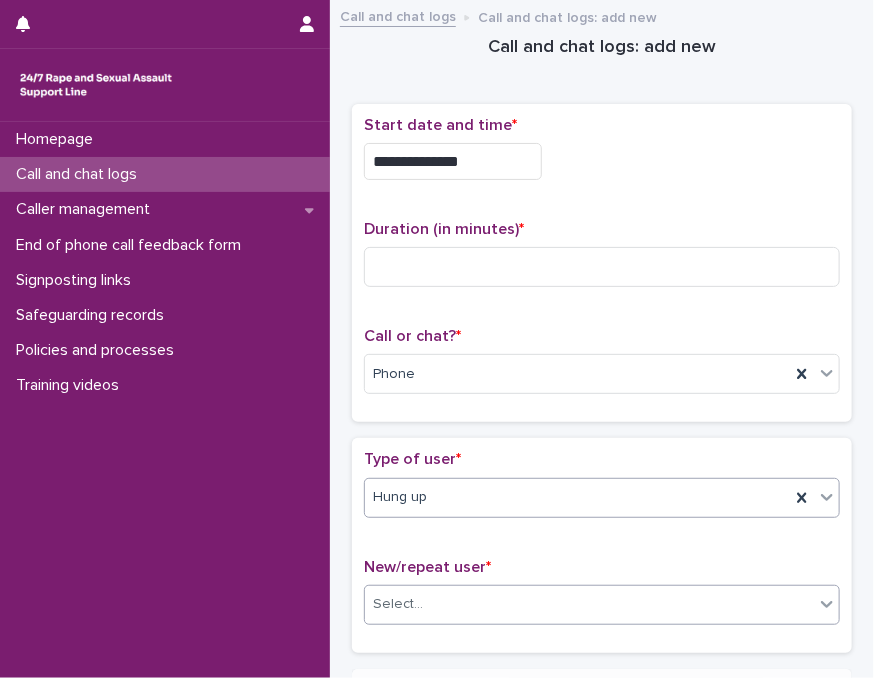 click on "Select..." at bounding box center (602, 605) 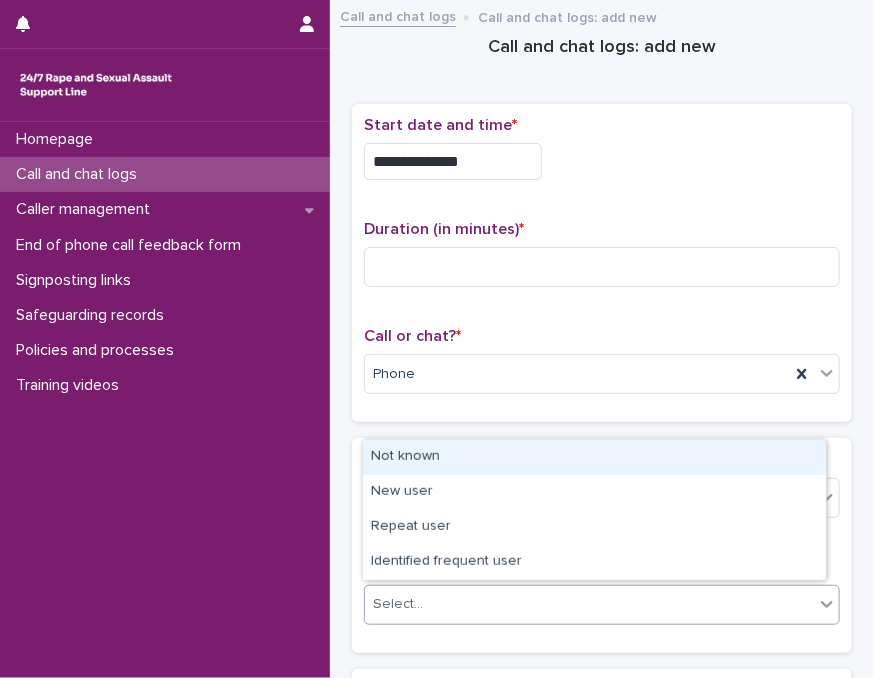 click on "Not known" at bounding box center [594, 457] 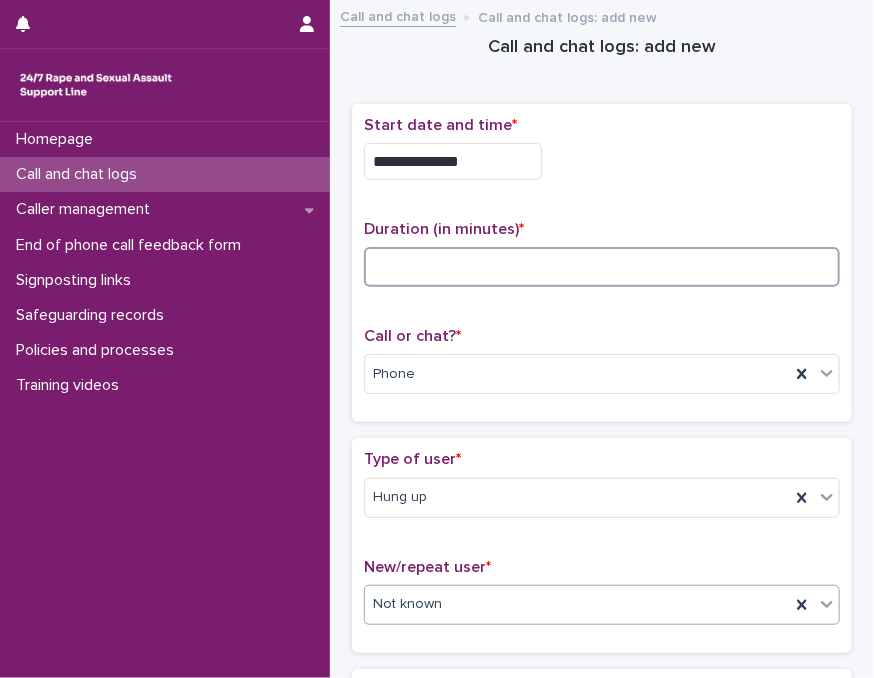 click at bounding box center (602, 267) 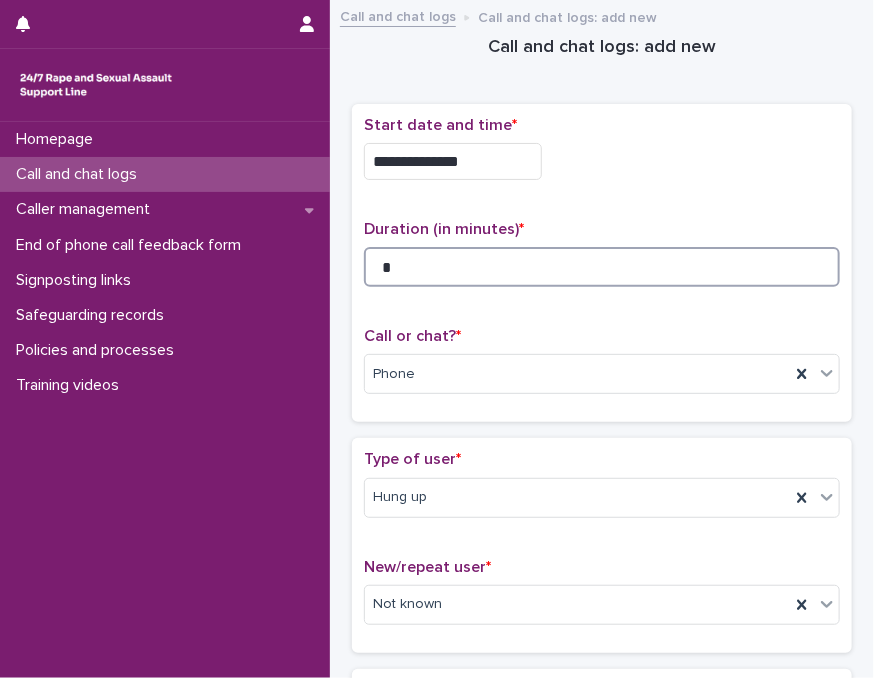 type on "*" 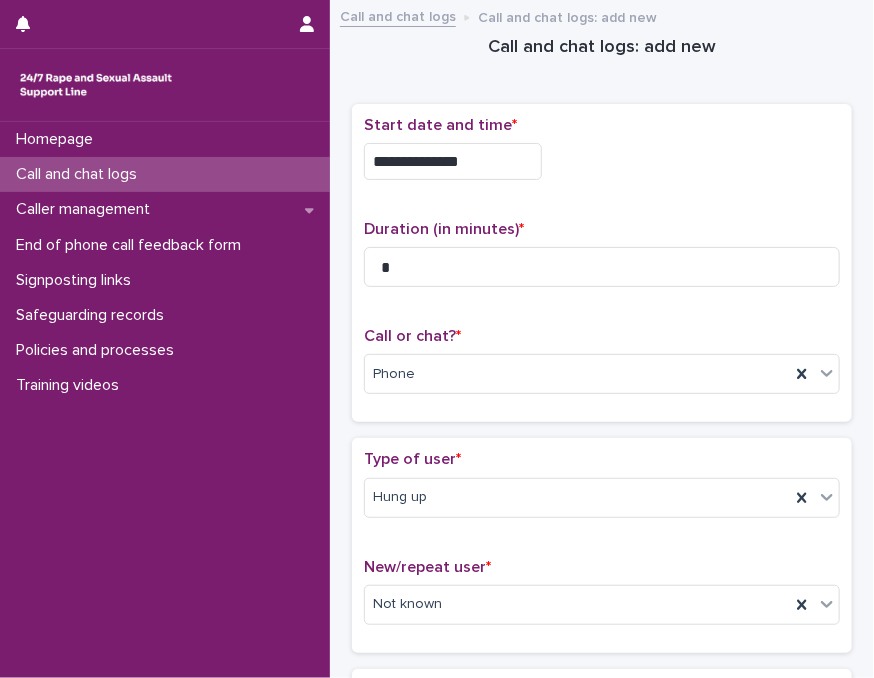 click on "**********" at bounding box center [602, 156] 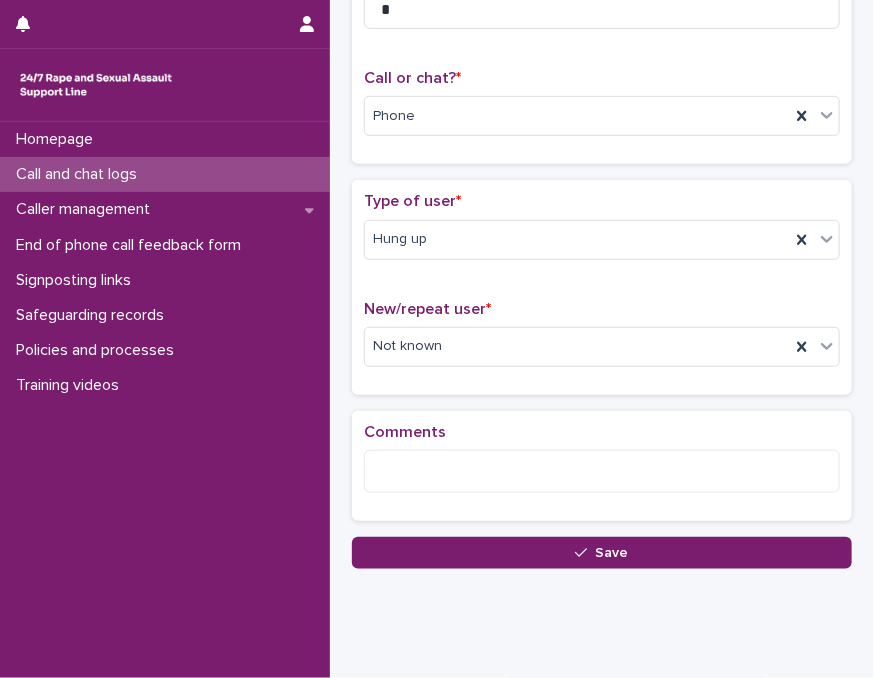 scroll, scrollTop: 300, scrollLeft: 0, axis: vertical 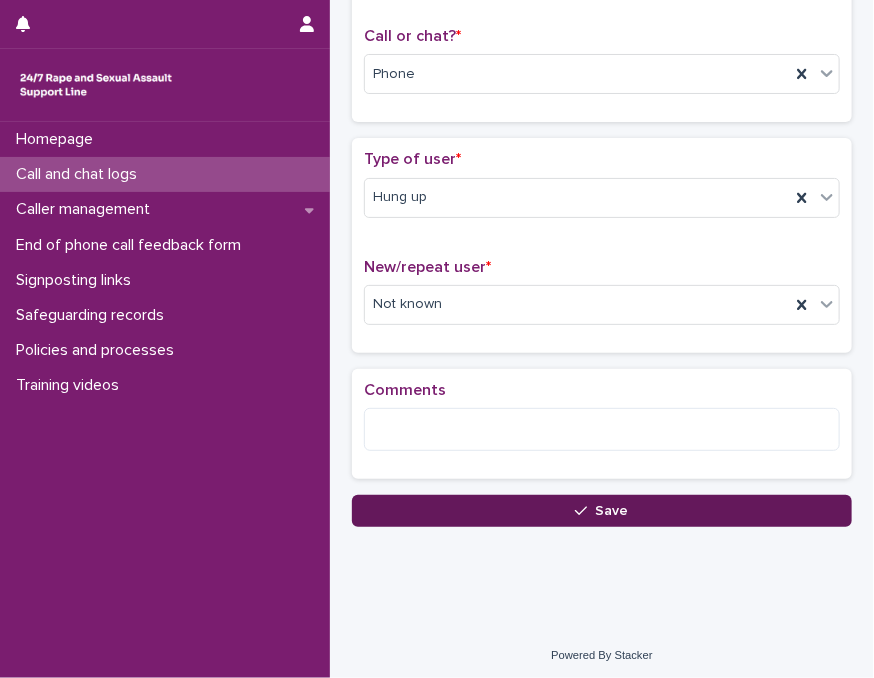 click on "Save" at bounding box center (602, 511) 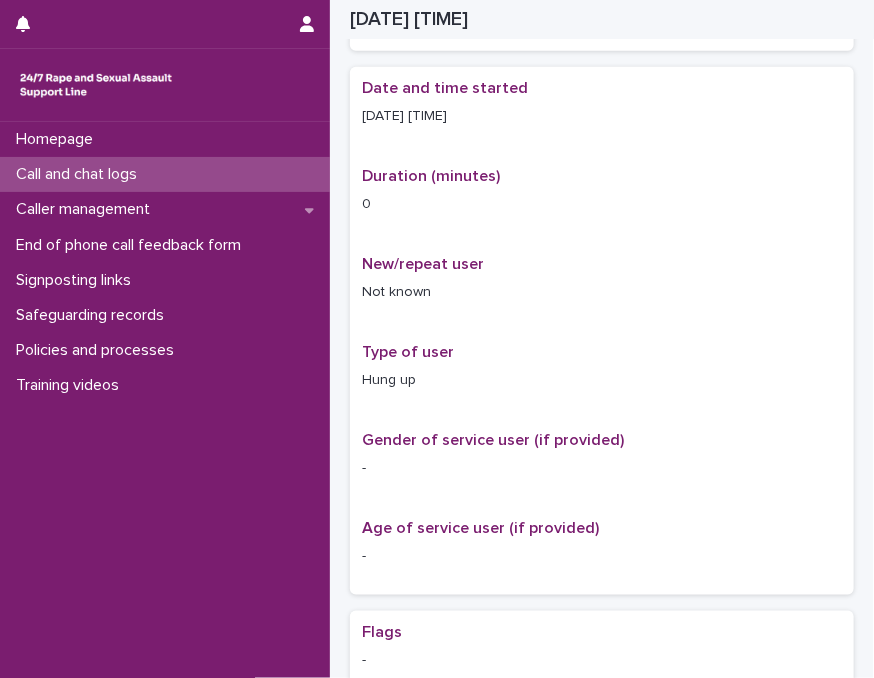 scroll, scrollTop: 323, scrollLeft: 0, axis: vertical 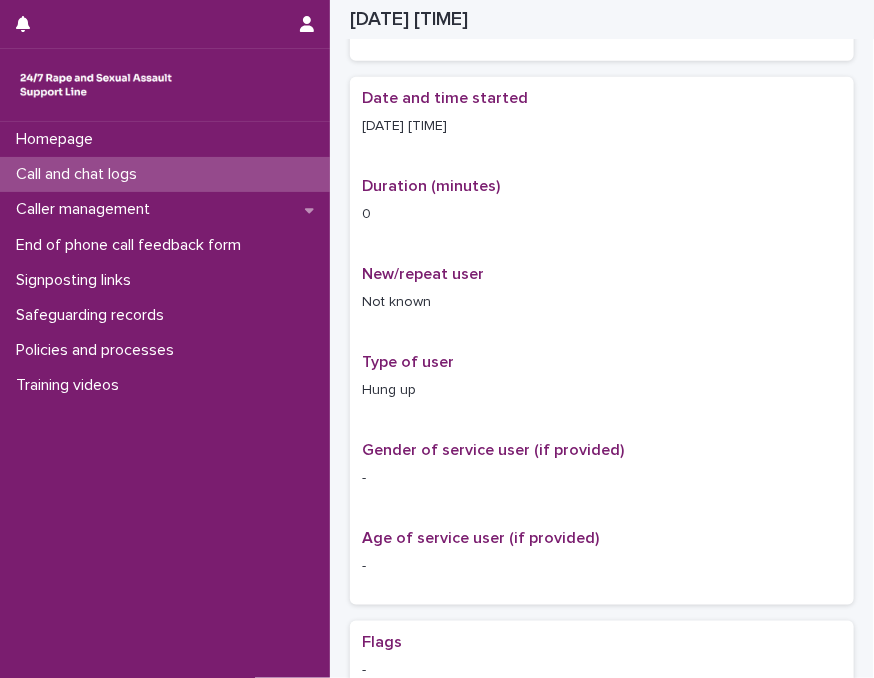 click on "Call and chat logs" at bounding box center (165, 174) 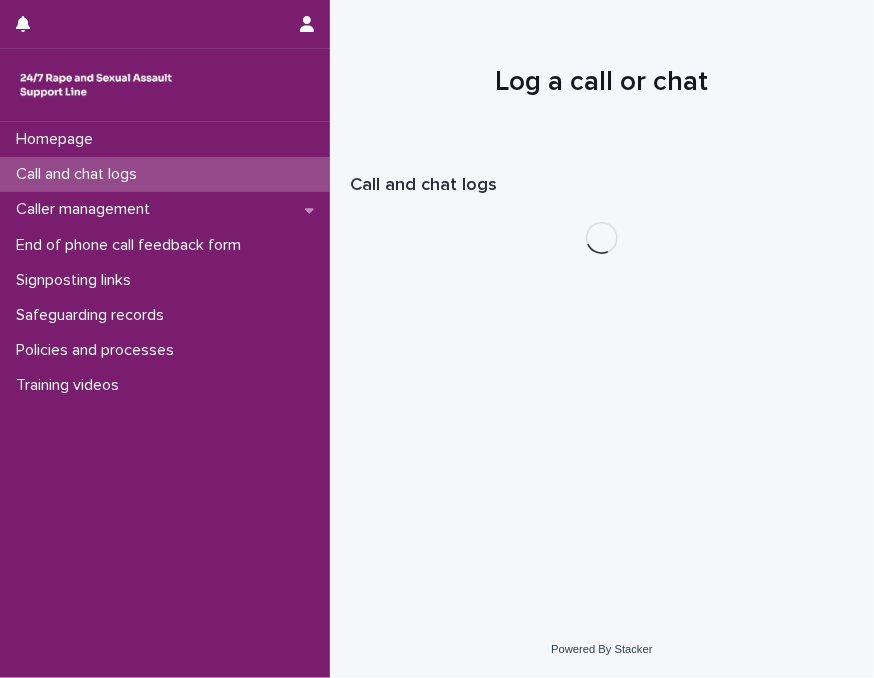 scroll, scrollTop: 0, scrollLeft: 0, axis: both 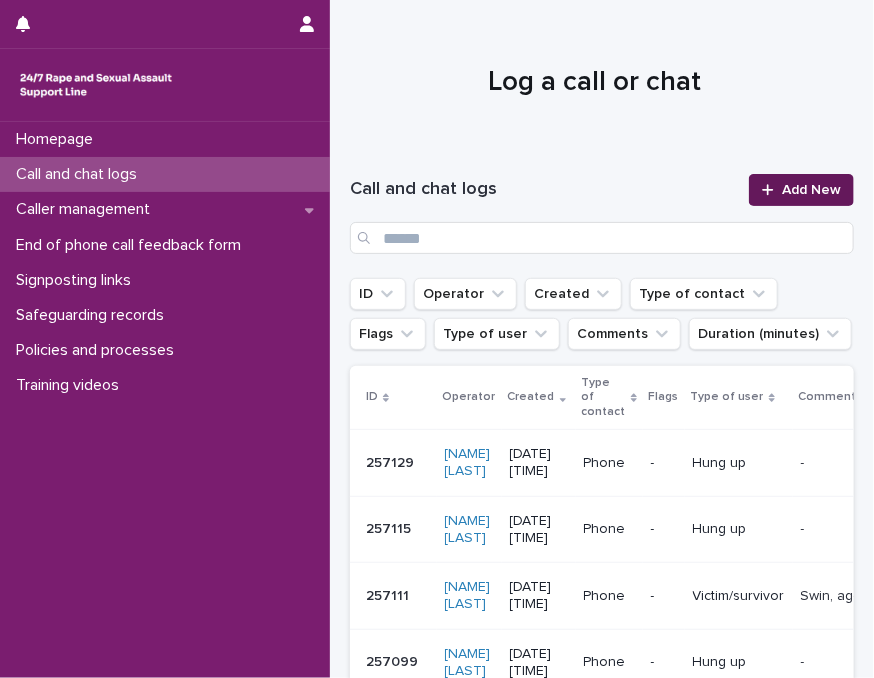 click on "Add New" at bounding box center (811, 190) 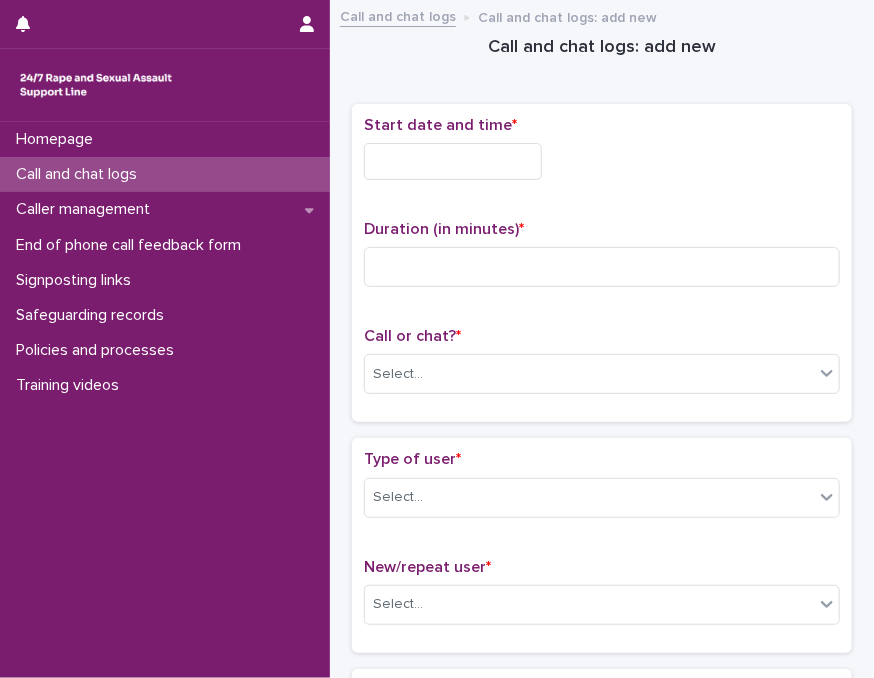 click on "Call and chat logs: add new" at bounding box center (602, 48) 